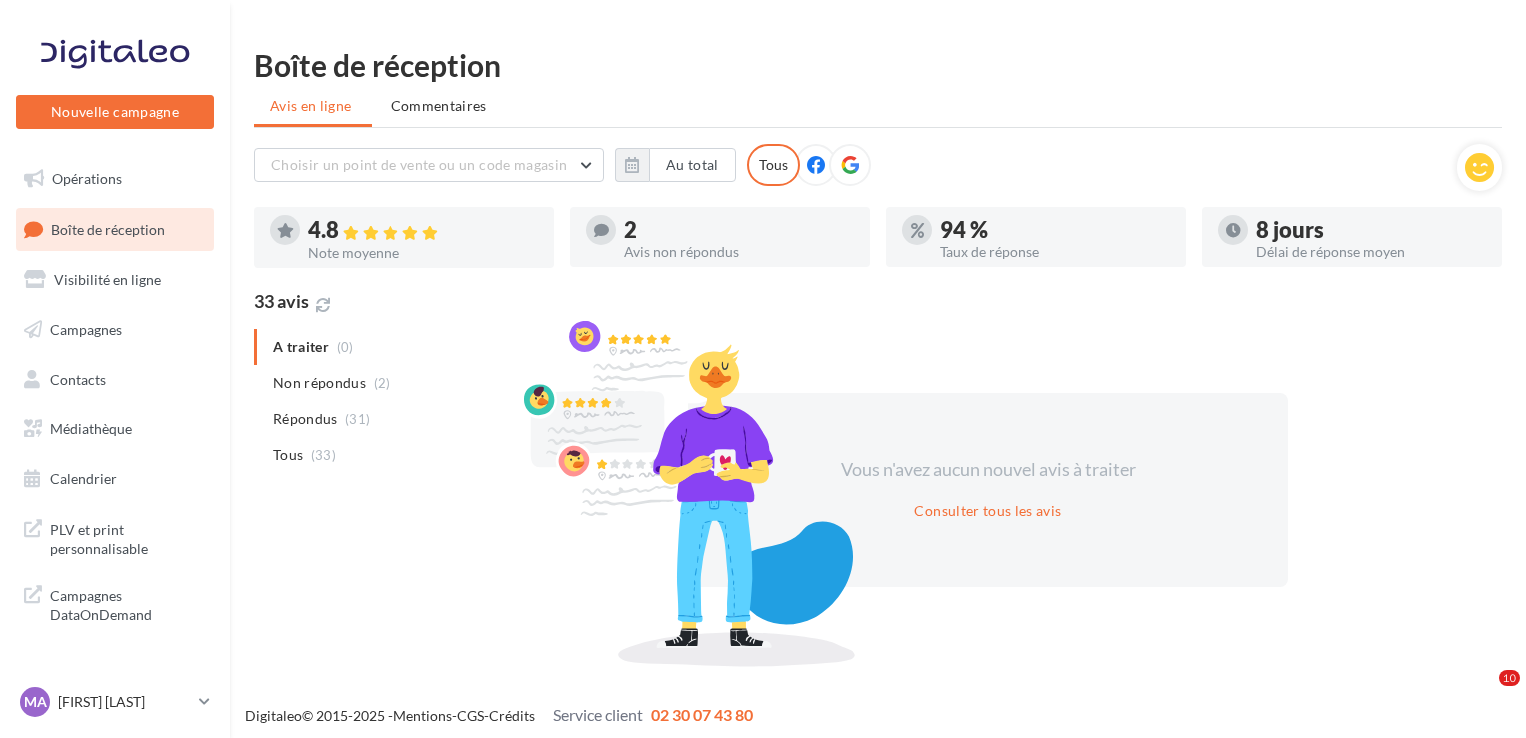 scroll, scrollTop: 5, scrollLeft: 0, axis: vertical 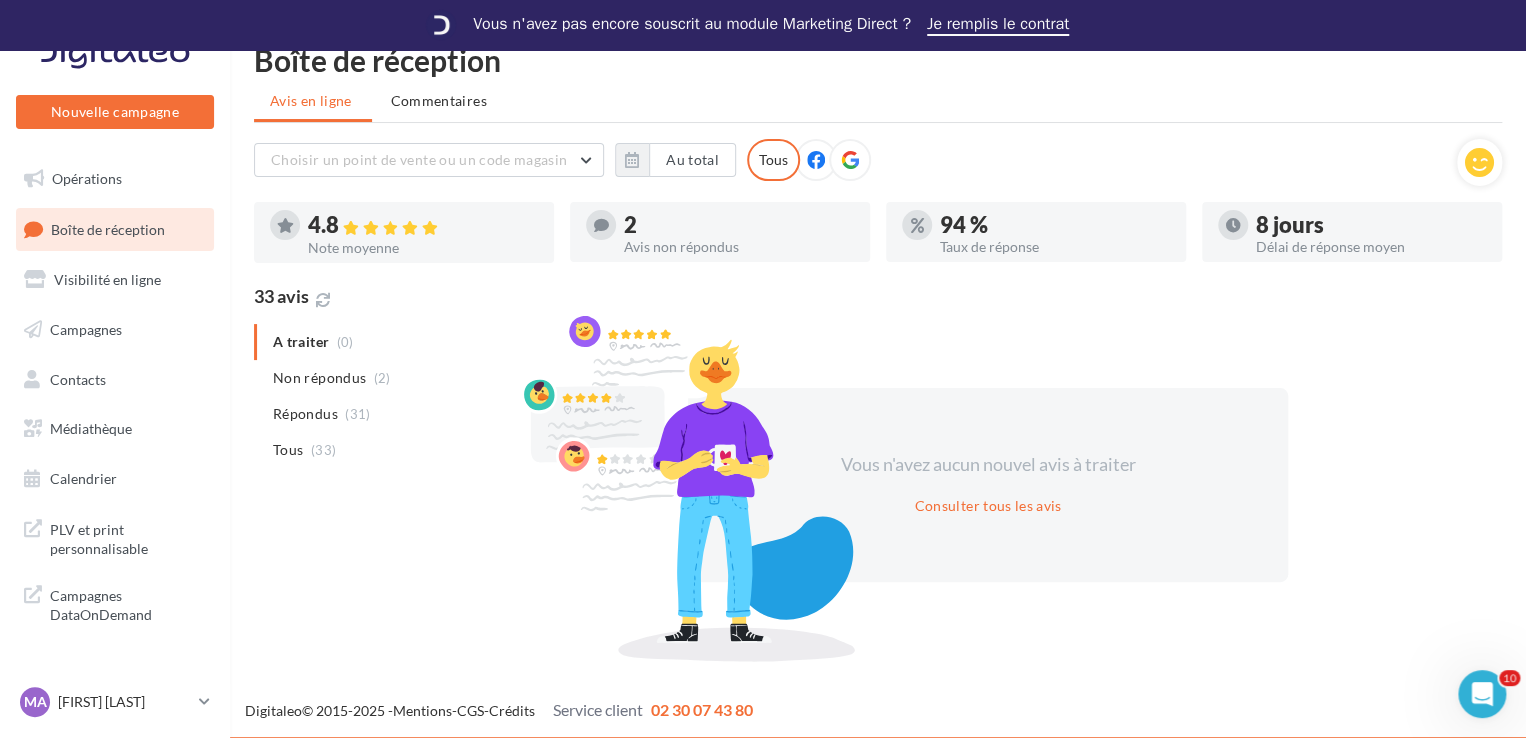 click at bounding box center (850, 160) 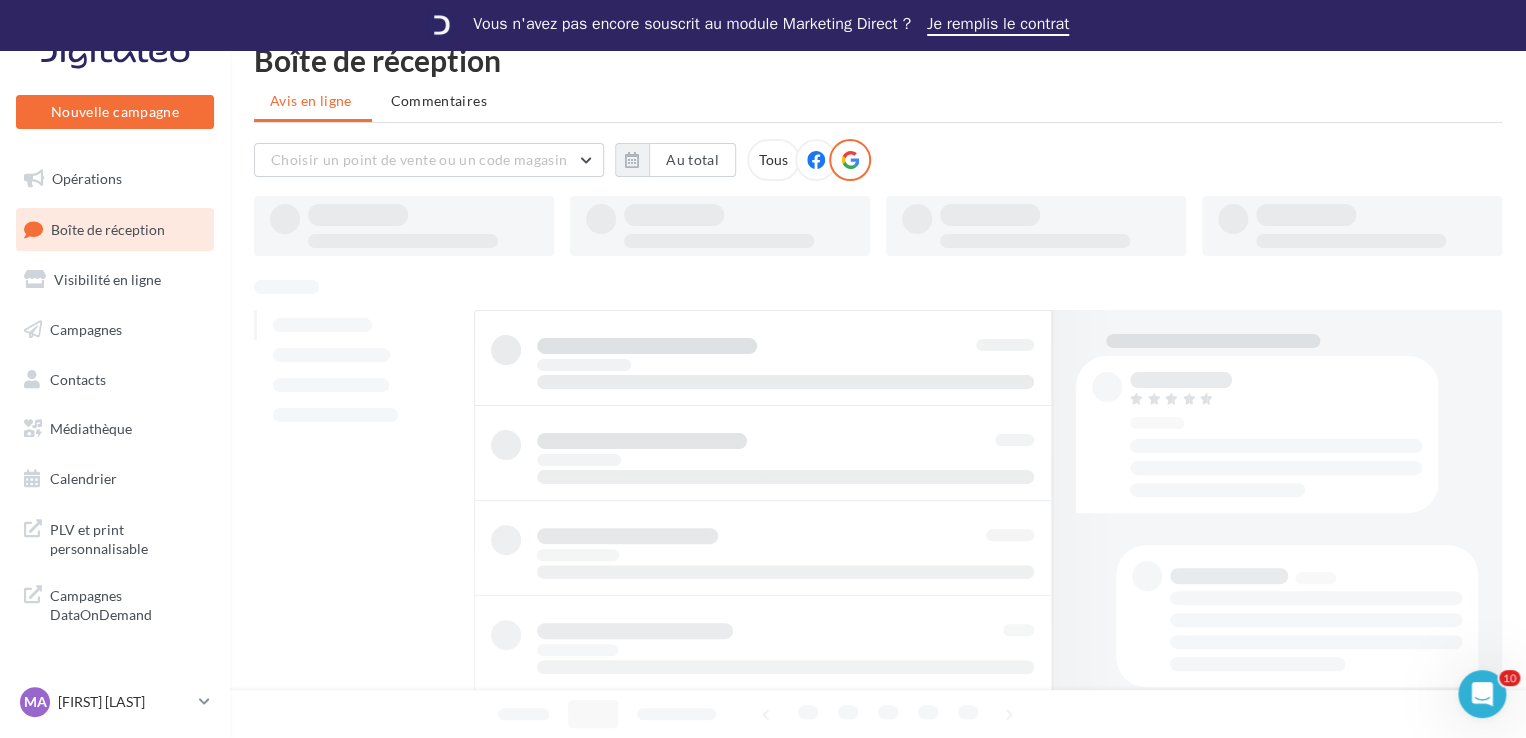 scroll, scrollTop: 68, scrollLeft: 0, axis: vertical 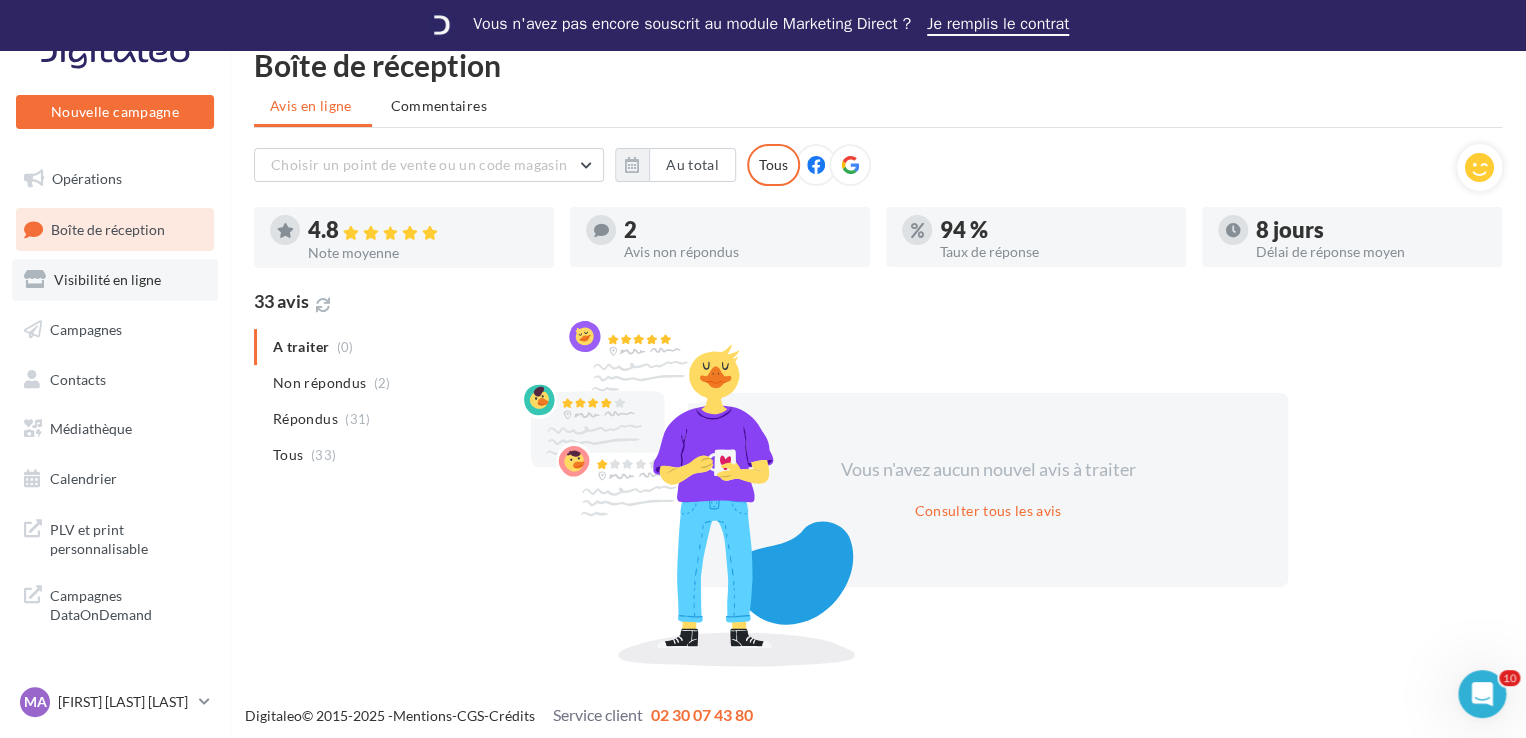 click on "Visibilité en ligne" at bounding box center [115, 280] 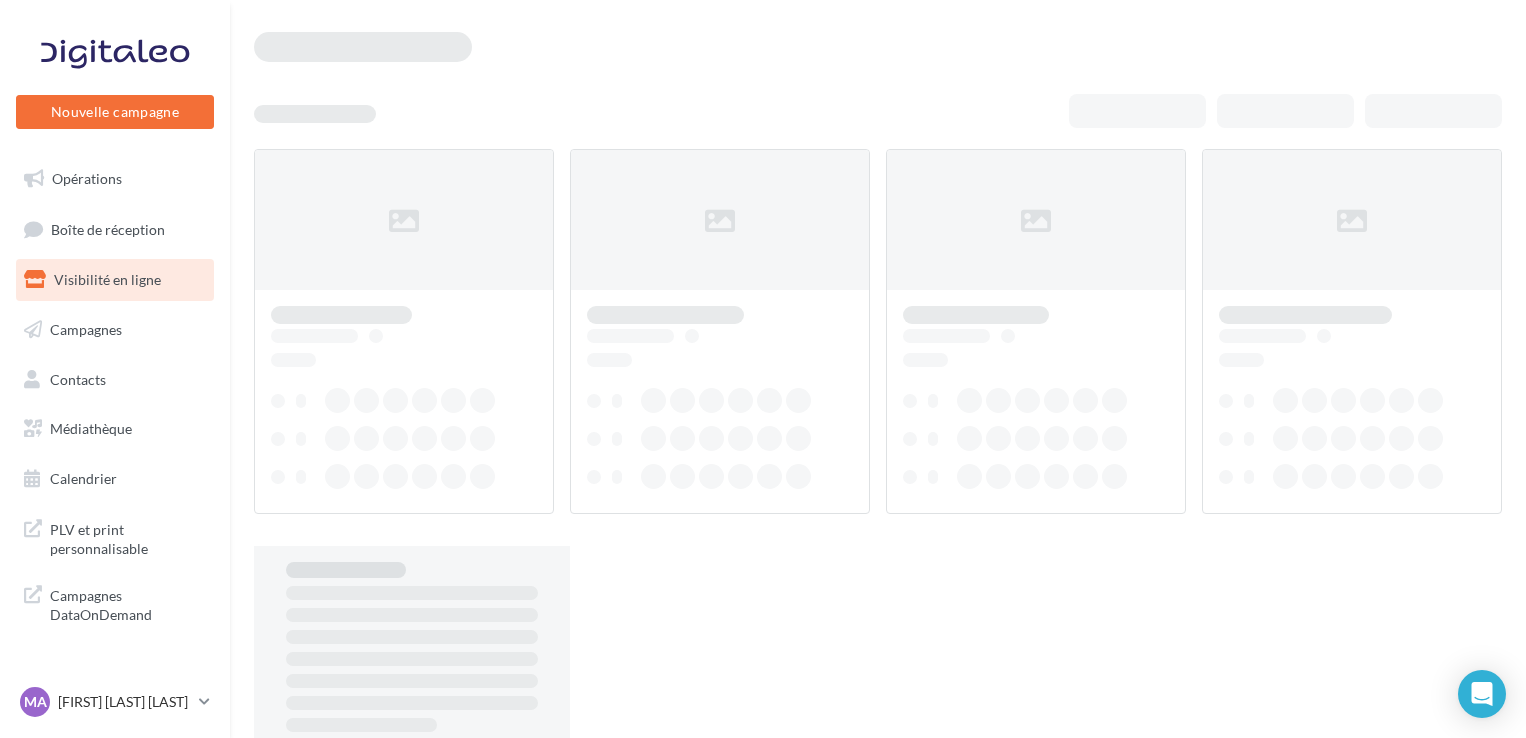 scroll, scrollTop: 0, scrollLeft: 0, axis: both 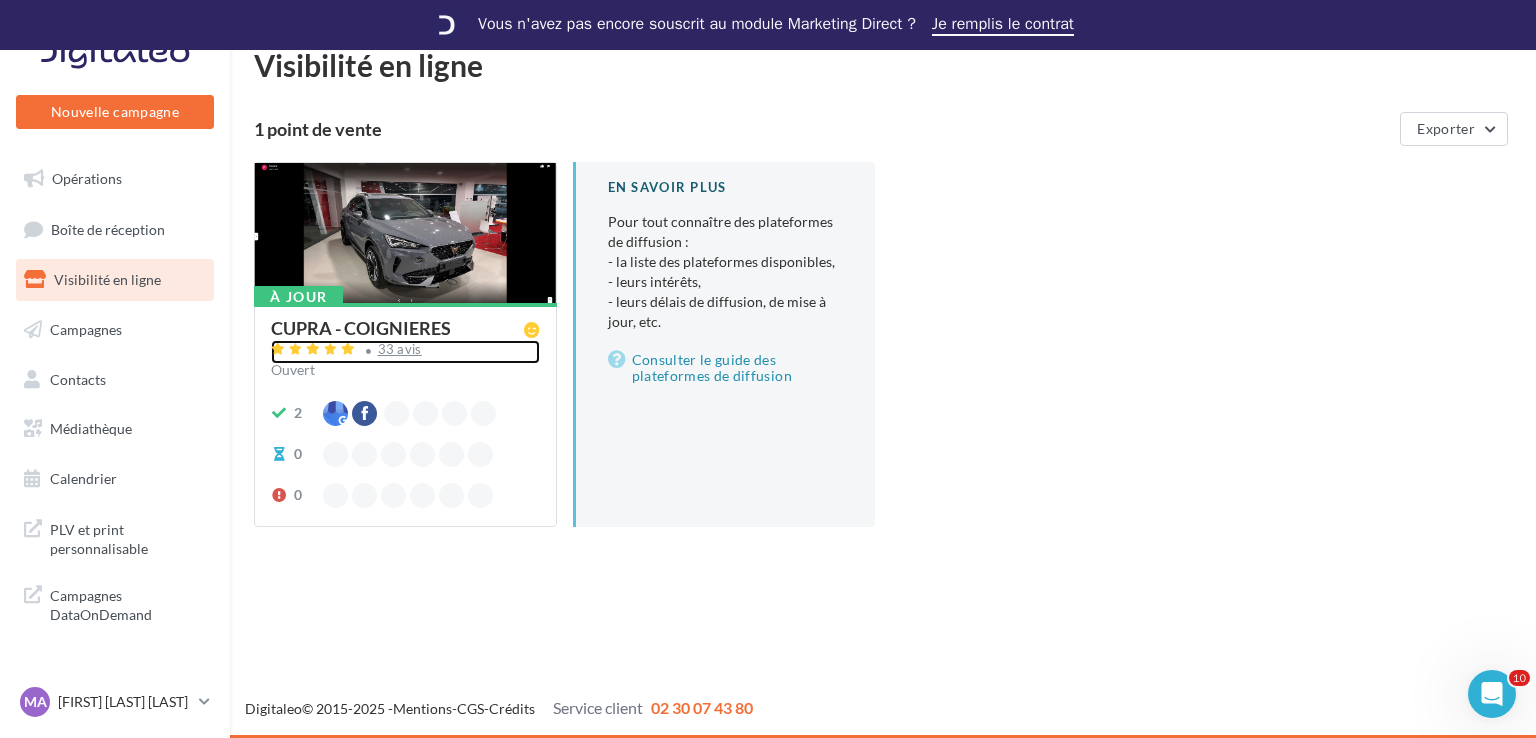 click on "33 avis" at bounding box center (405, 352) 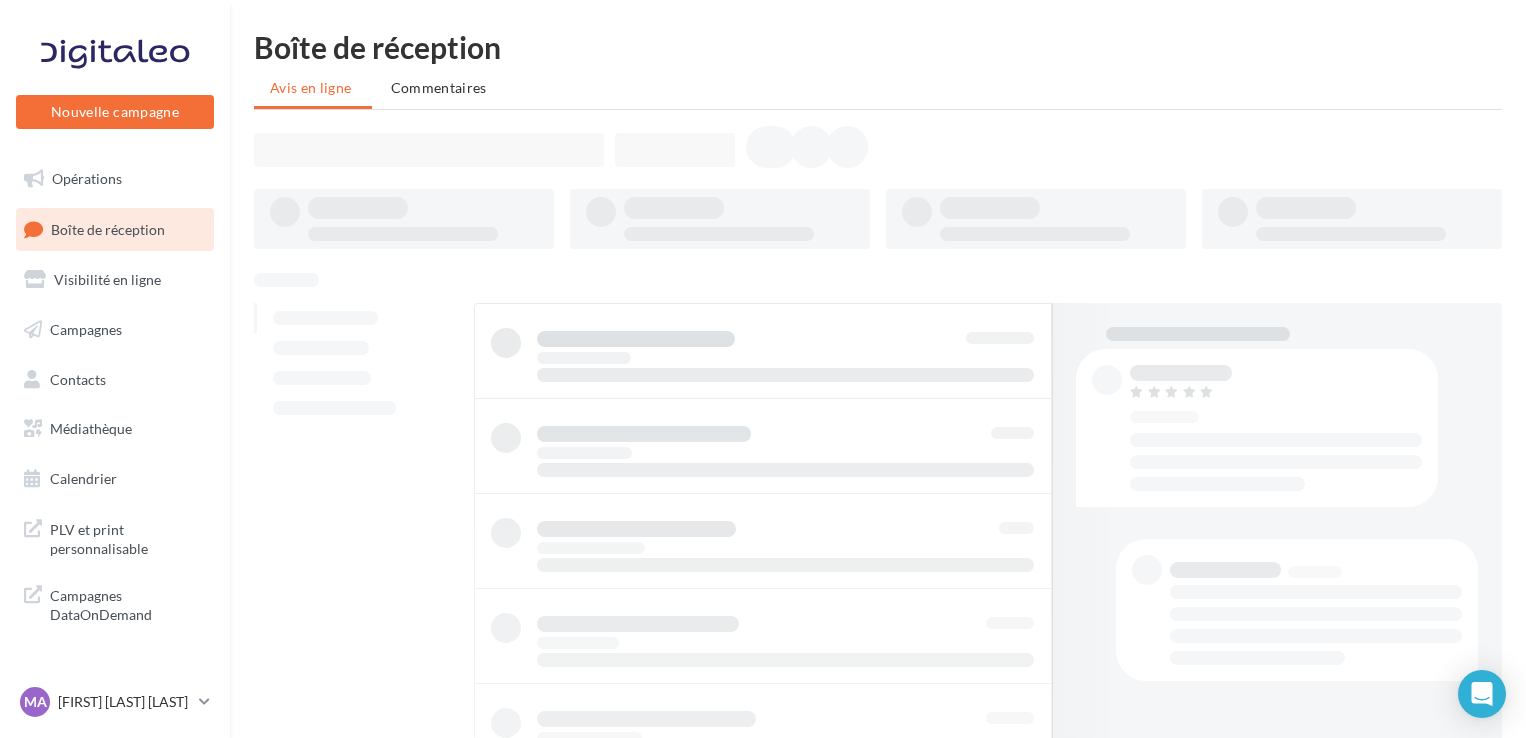 scroll, scrollTop: 0, scrollLeft: 0, axis: both 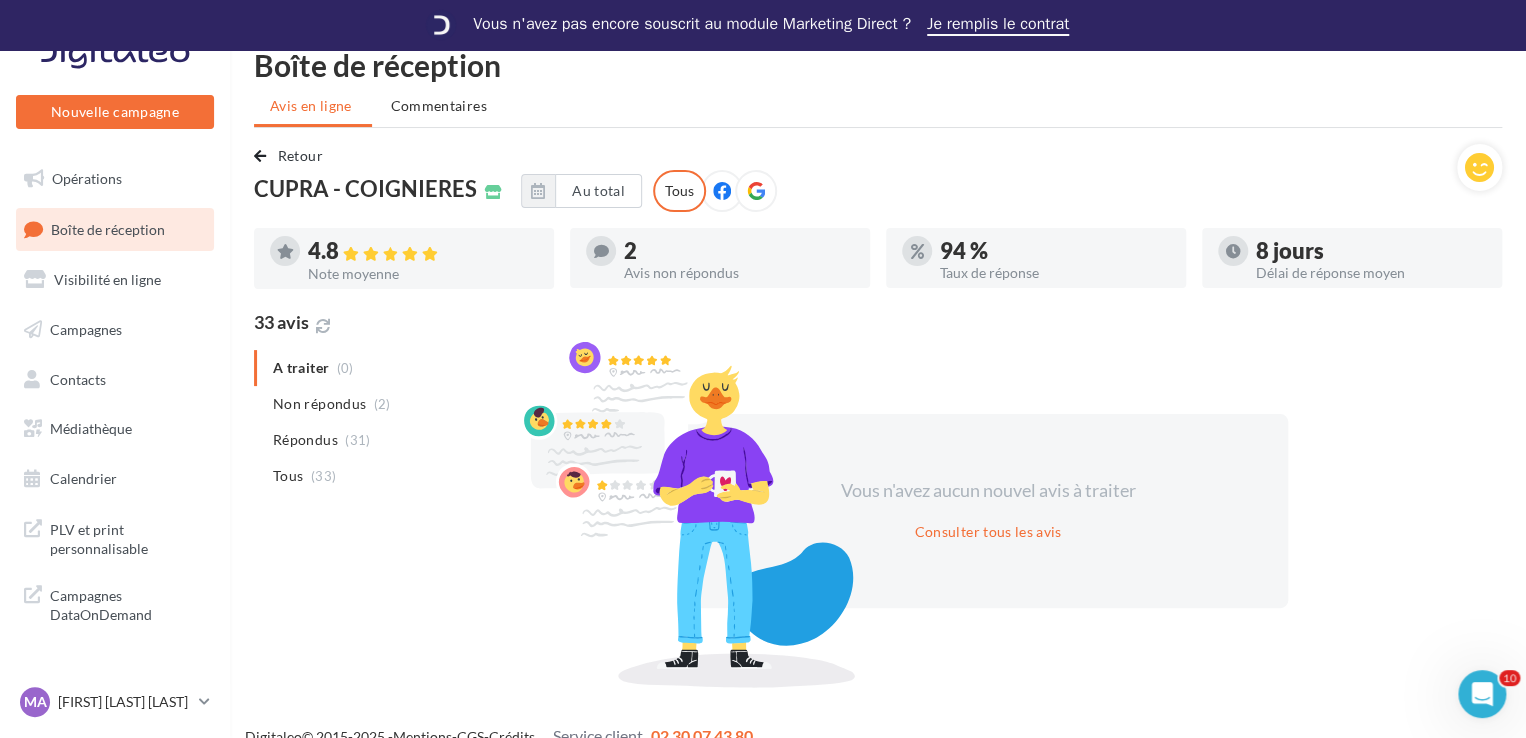 click at bounding box center (756, 191) 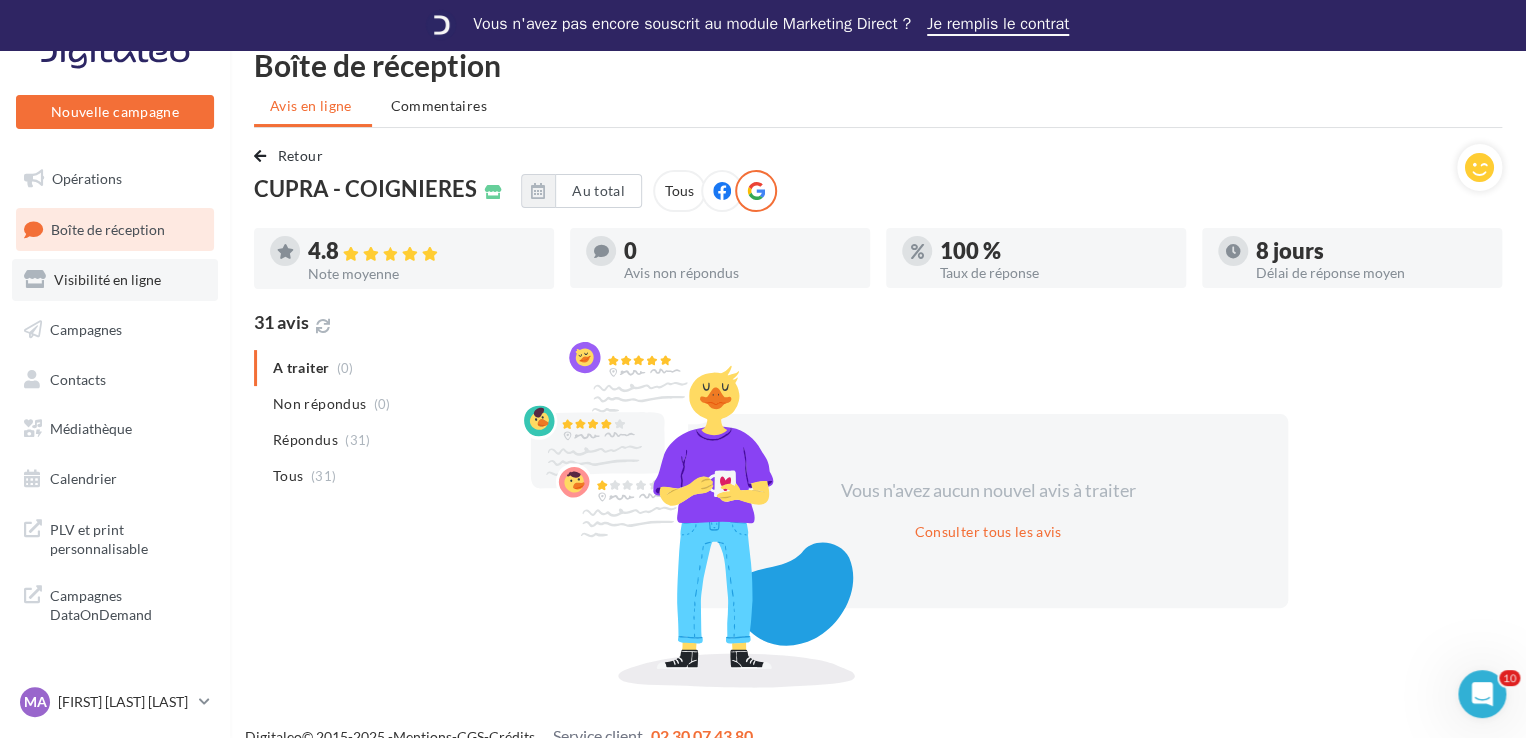 click on "Visibilité en ligne" at bounding box center [107, 279] 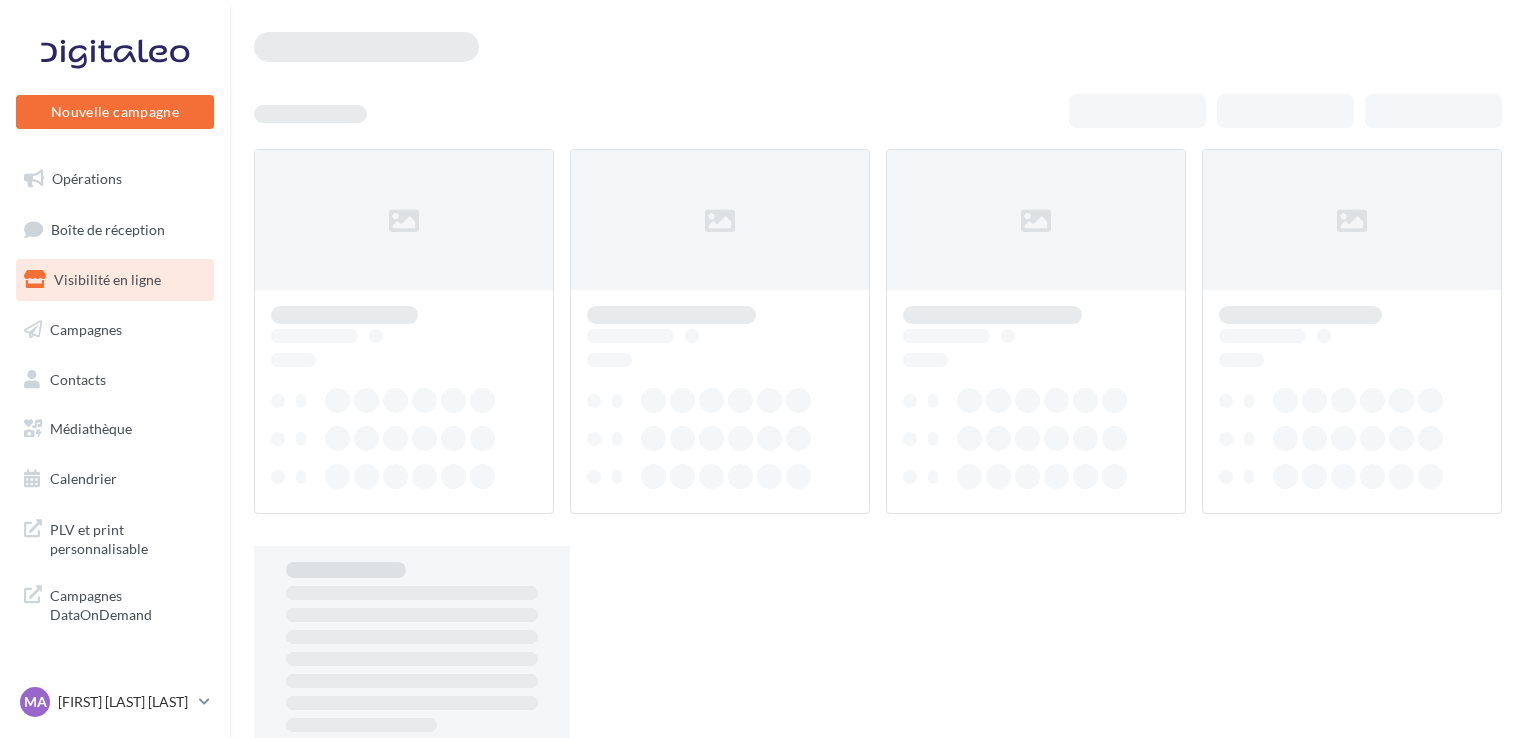 scroll, scrollTop: 0, scrollLeft: 0, axis: both 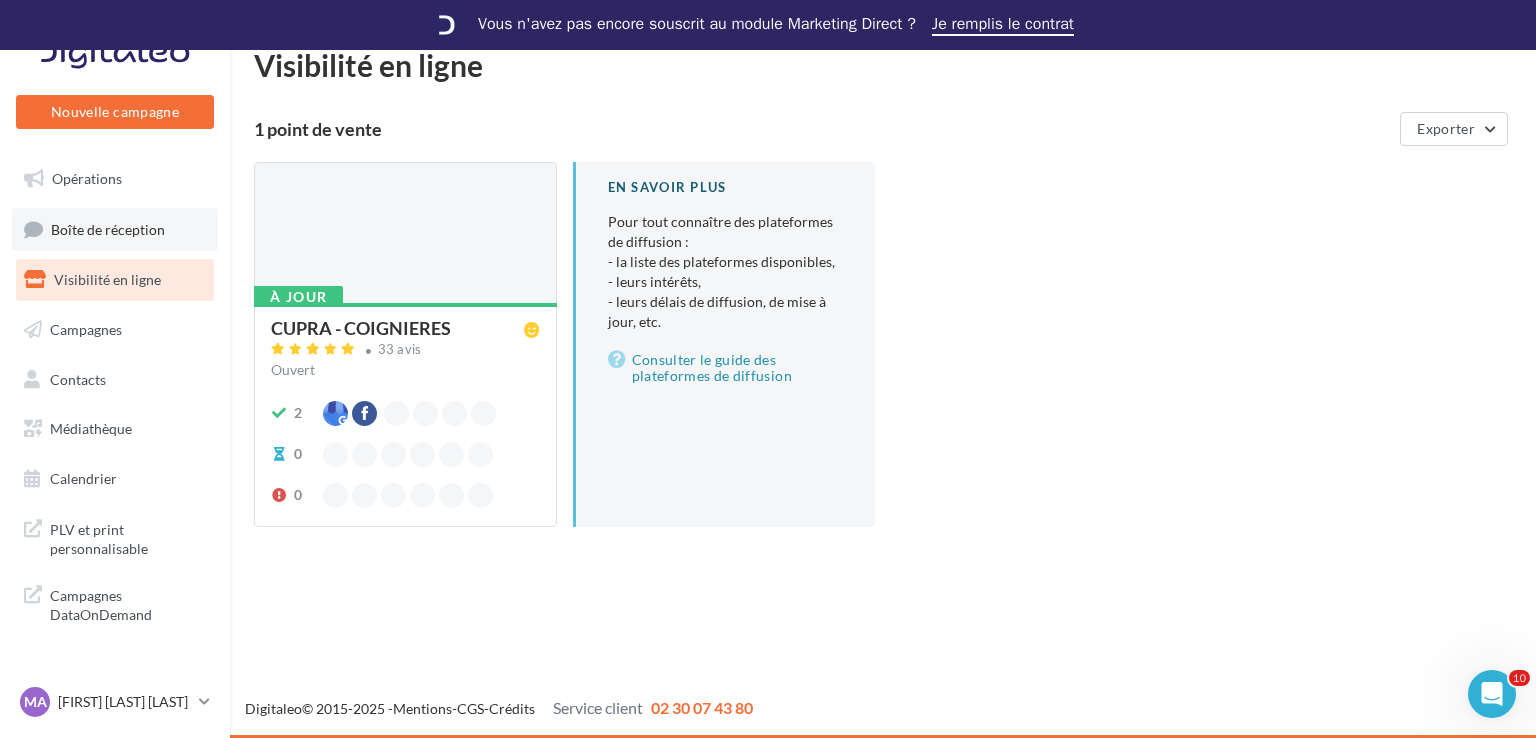 click on "Boîte de réception" at bounding box center [115, 229] 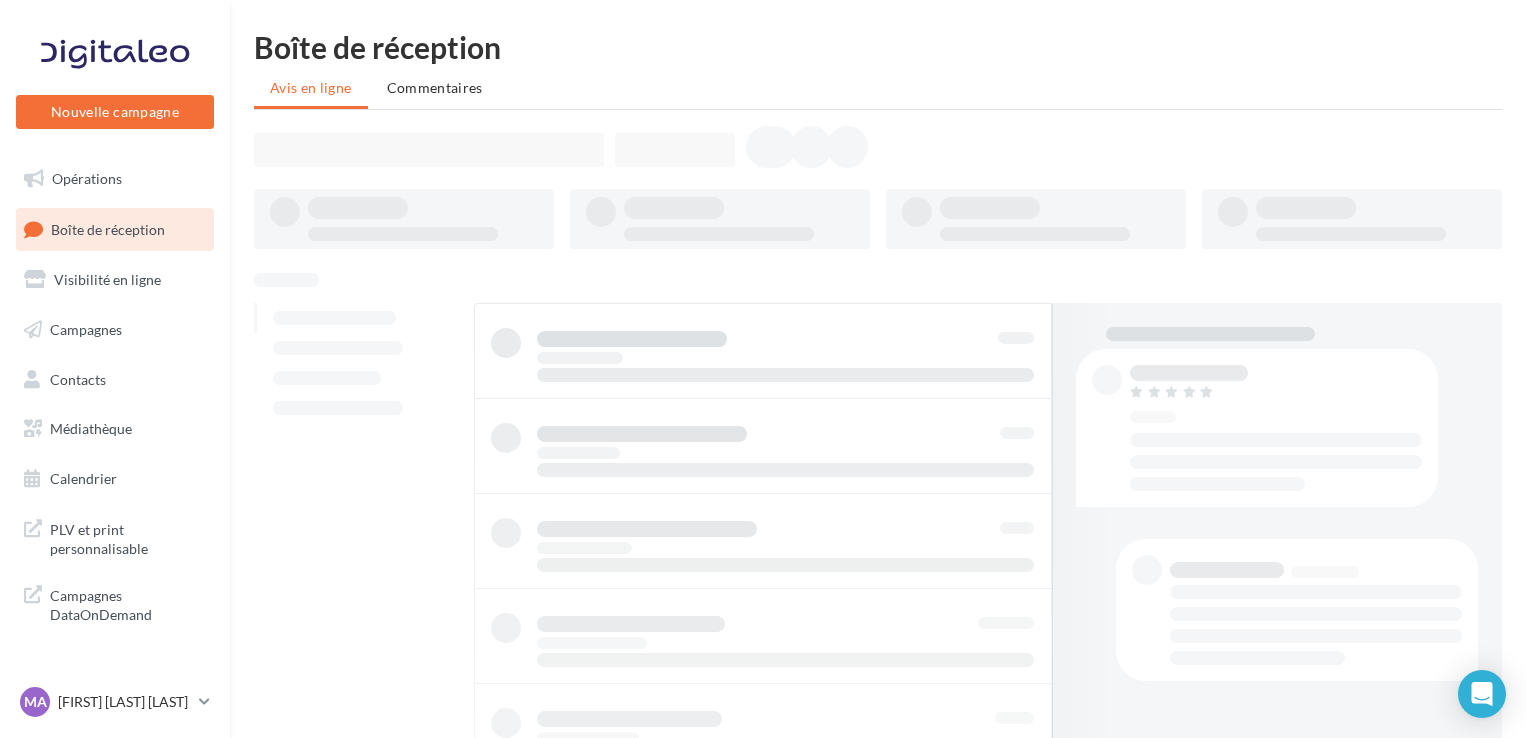 scroll, scrollTop: 0, scrollLeft: 0, axis: both 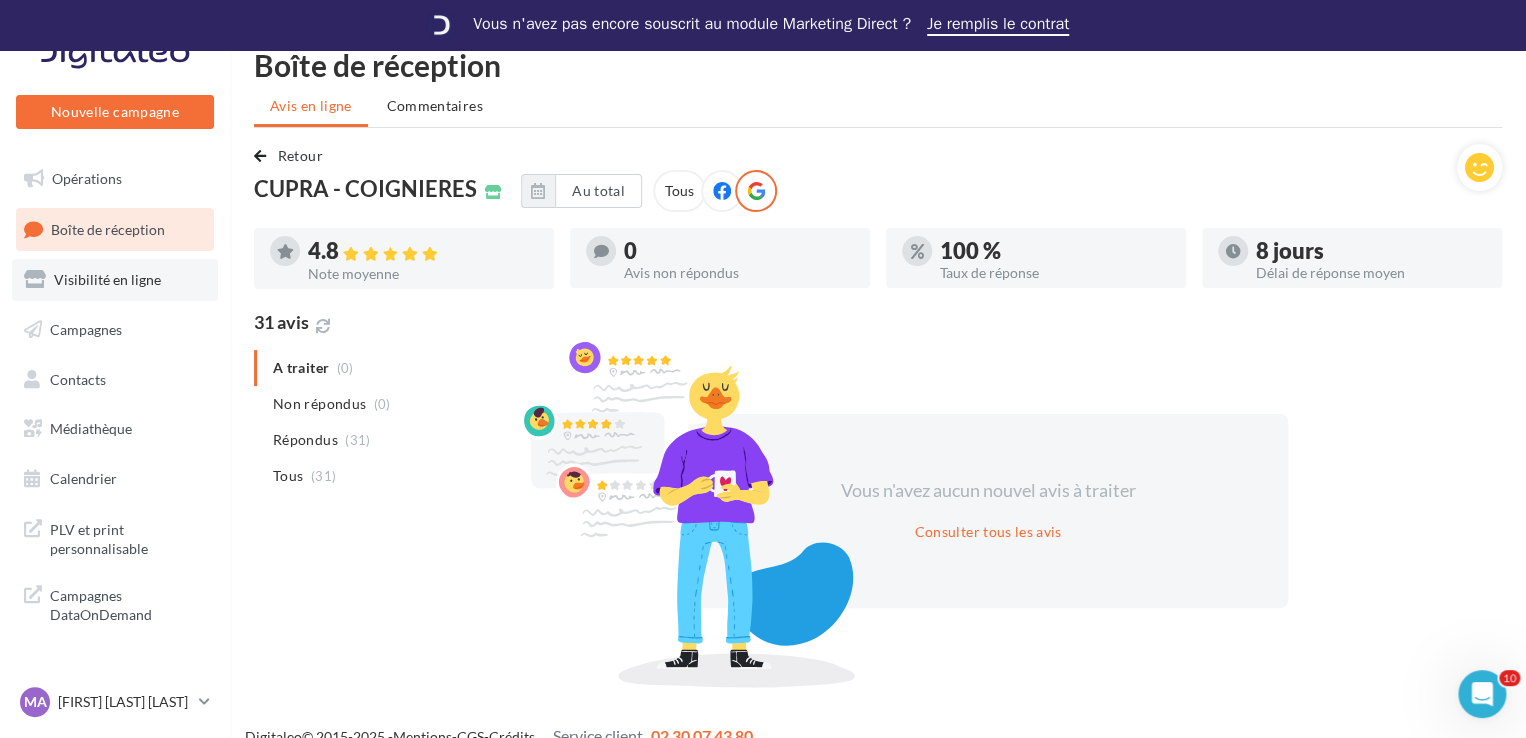 click on "Visibilité en ligne" at bounding box center [107, 279] 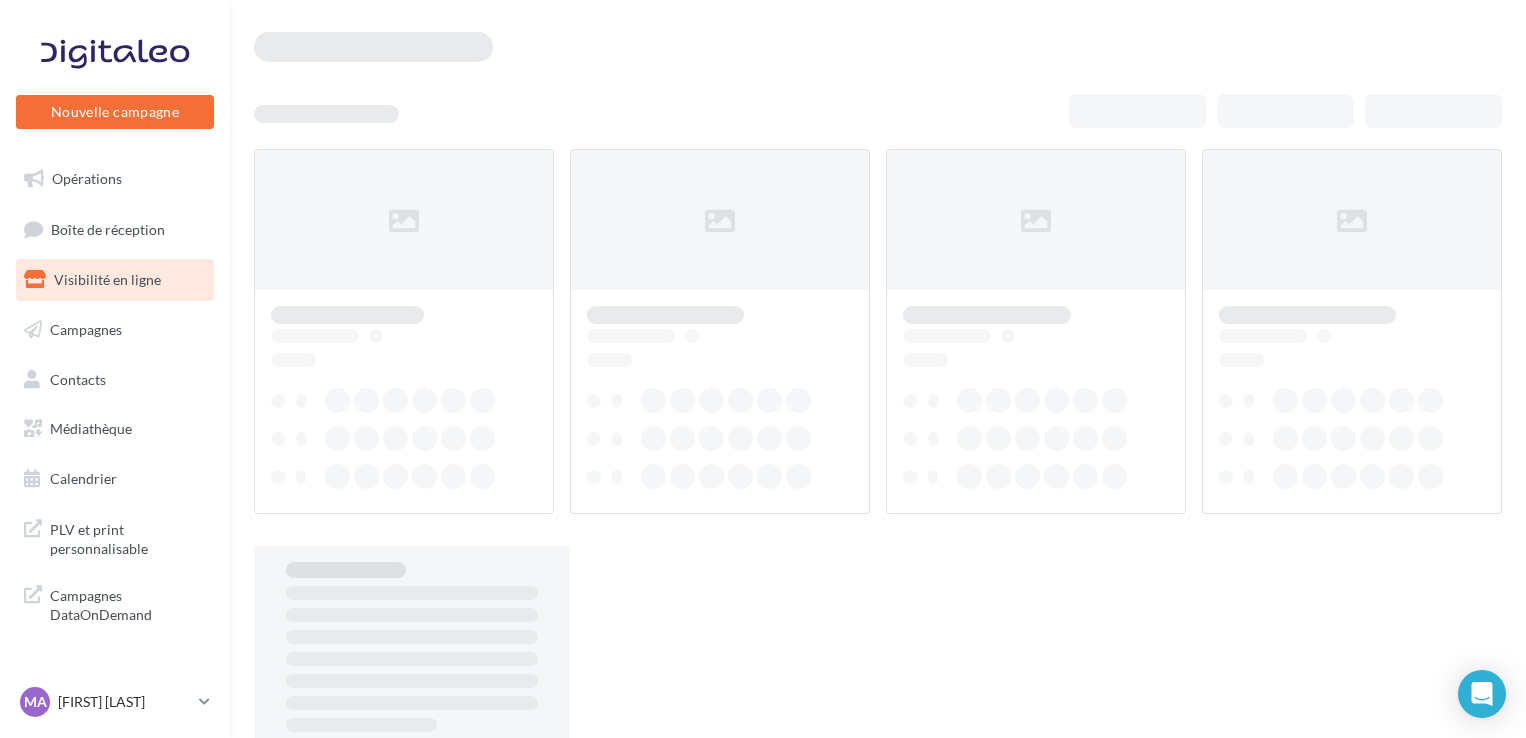 scroll, scrollTop: 0, scrollLeft: 0, axis: both 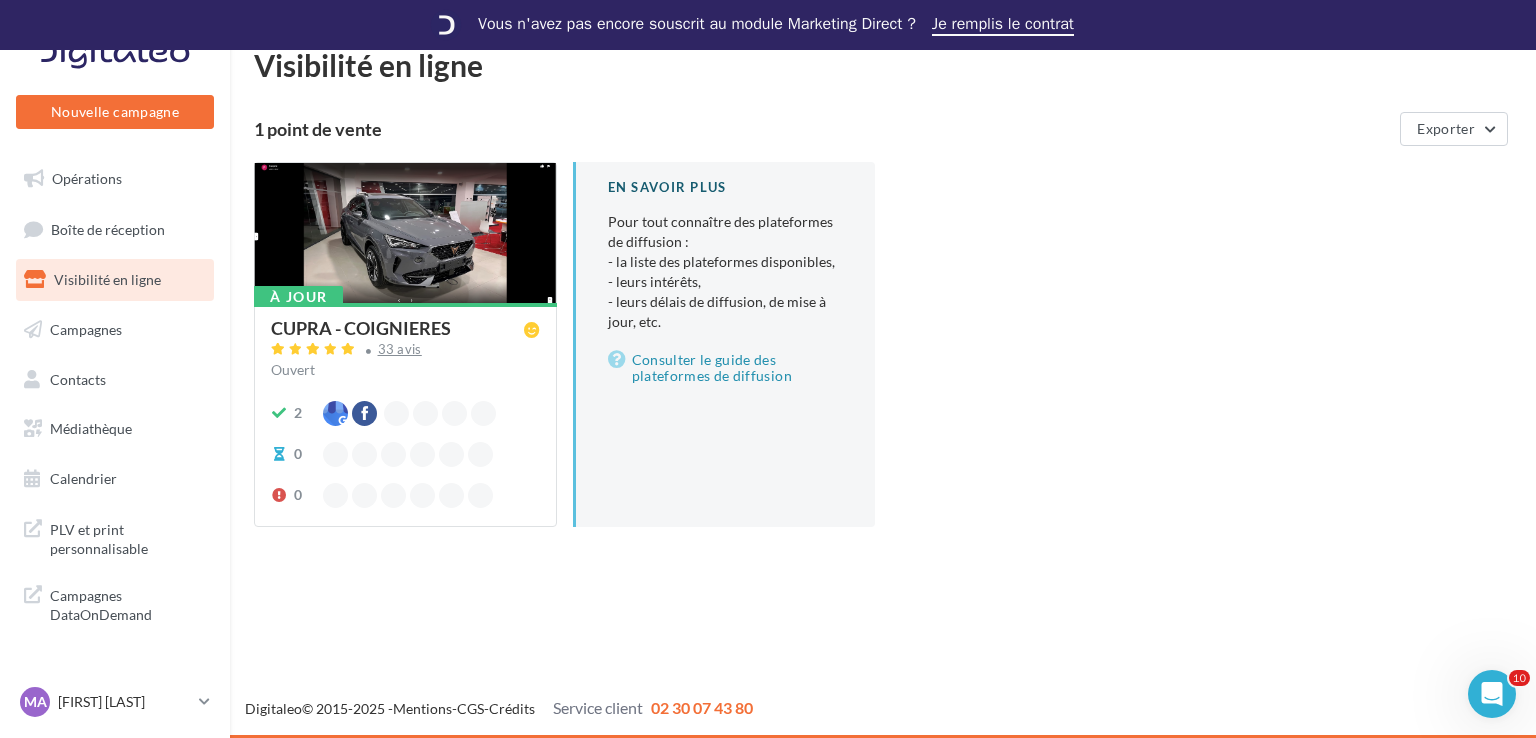 click on "CUPRA - COIGNIERES" at bounding box center [361, 328] 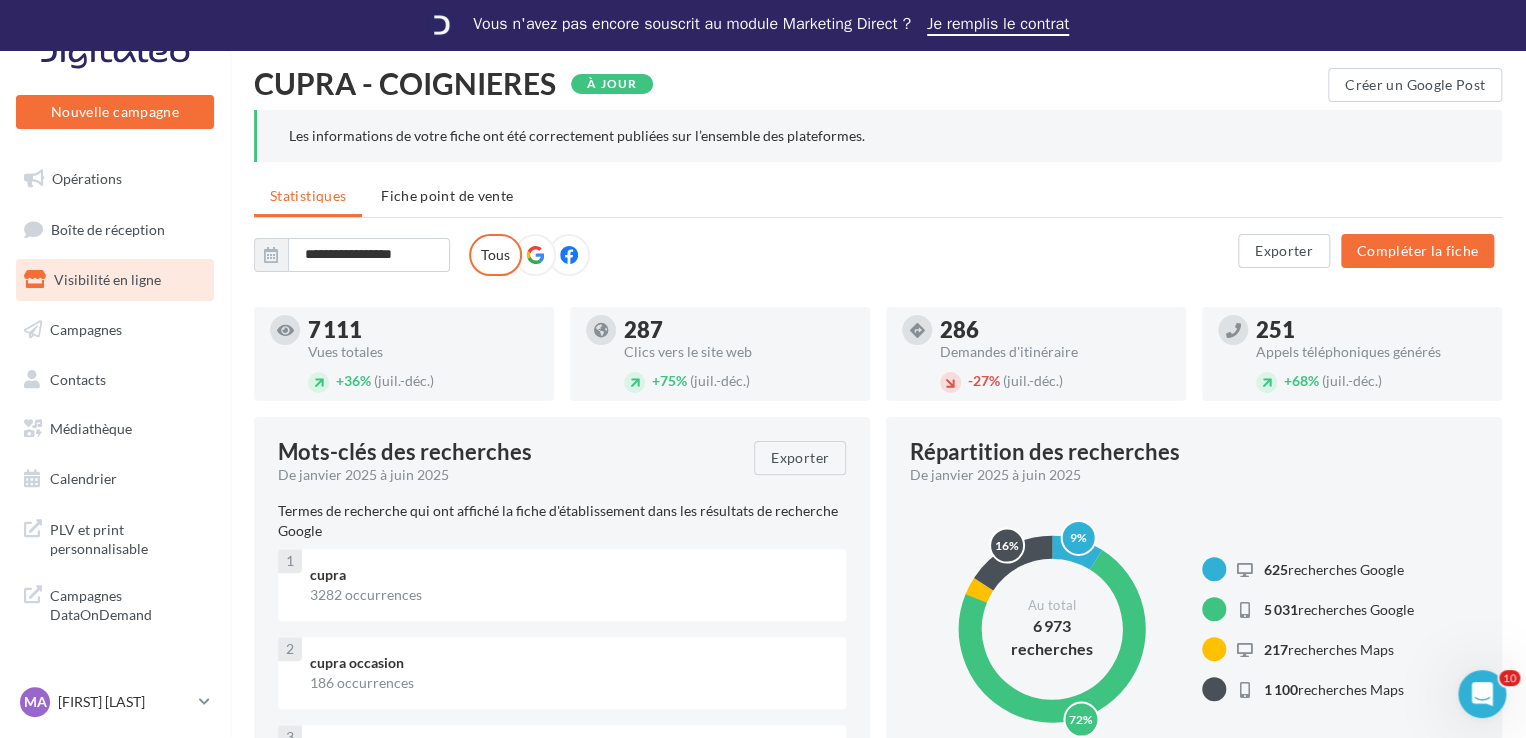 scroll, scrollTop: 0, scrollLeft: 0, axis: both 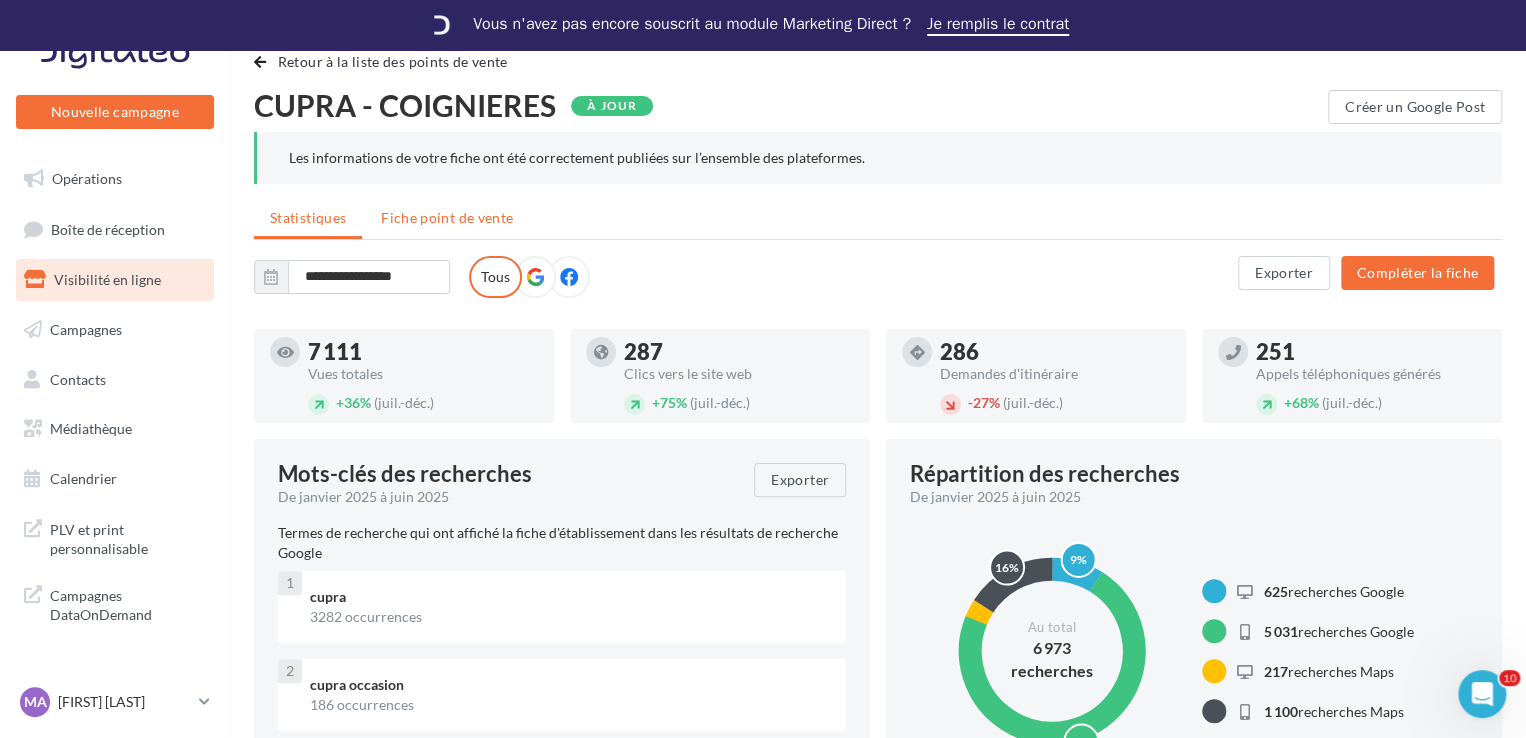 click on "Fiche point de vente" at bounding box center (308, 217) 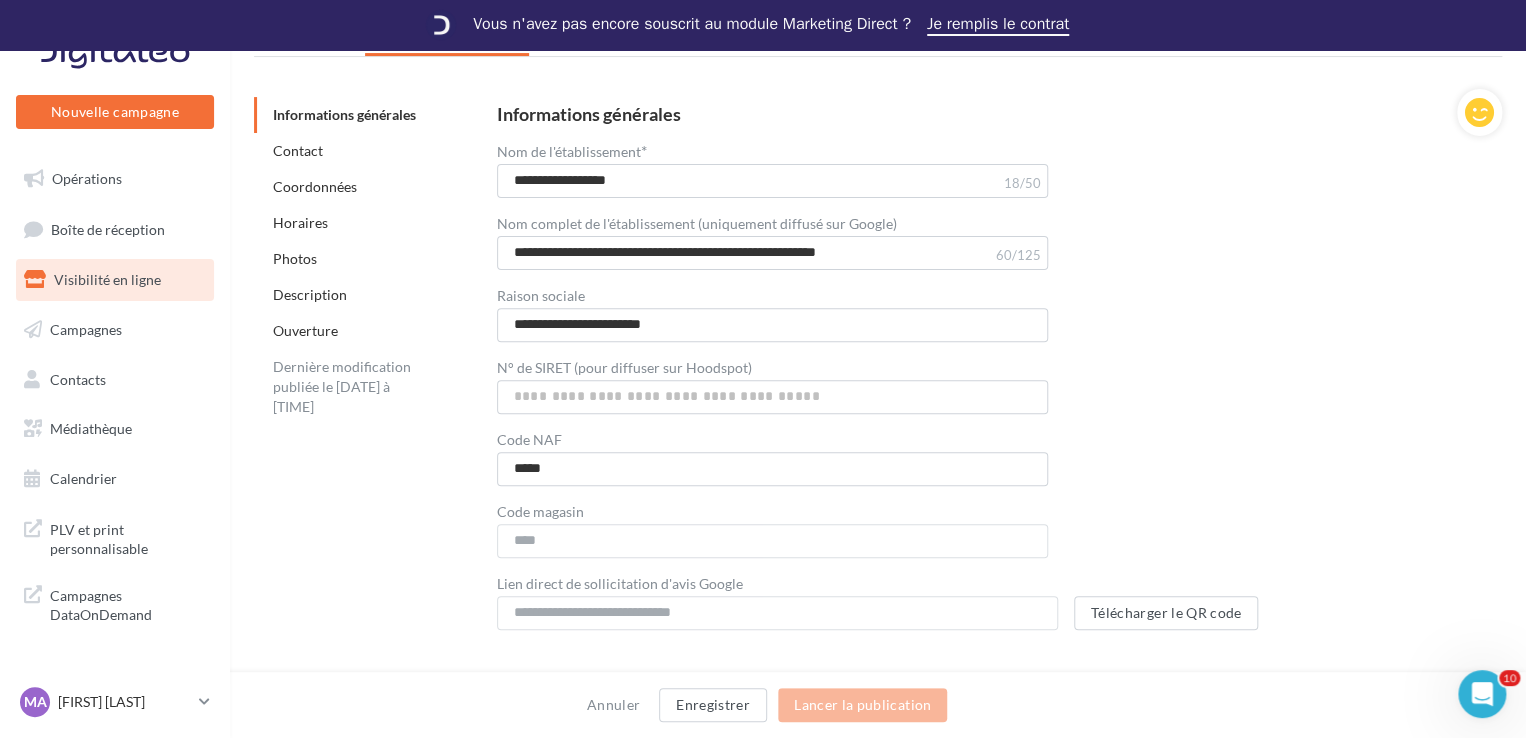 scroll, scrollTop: 202, scrollLeft: 0, axis: vertical 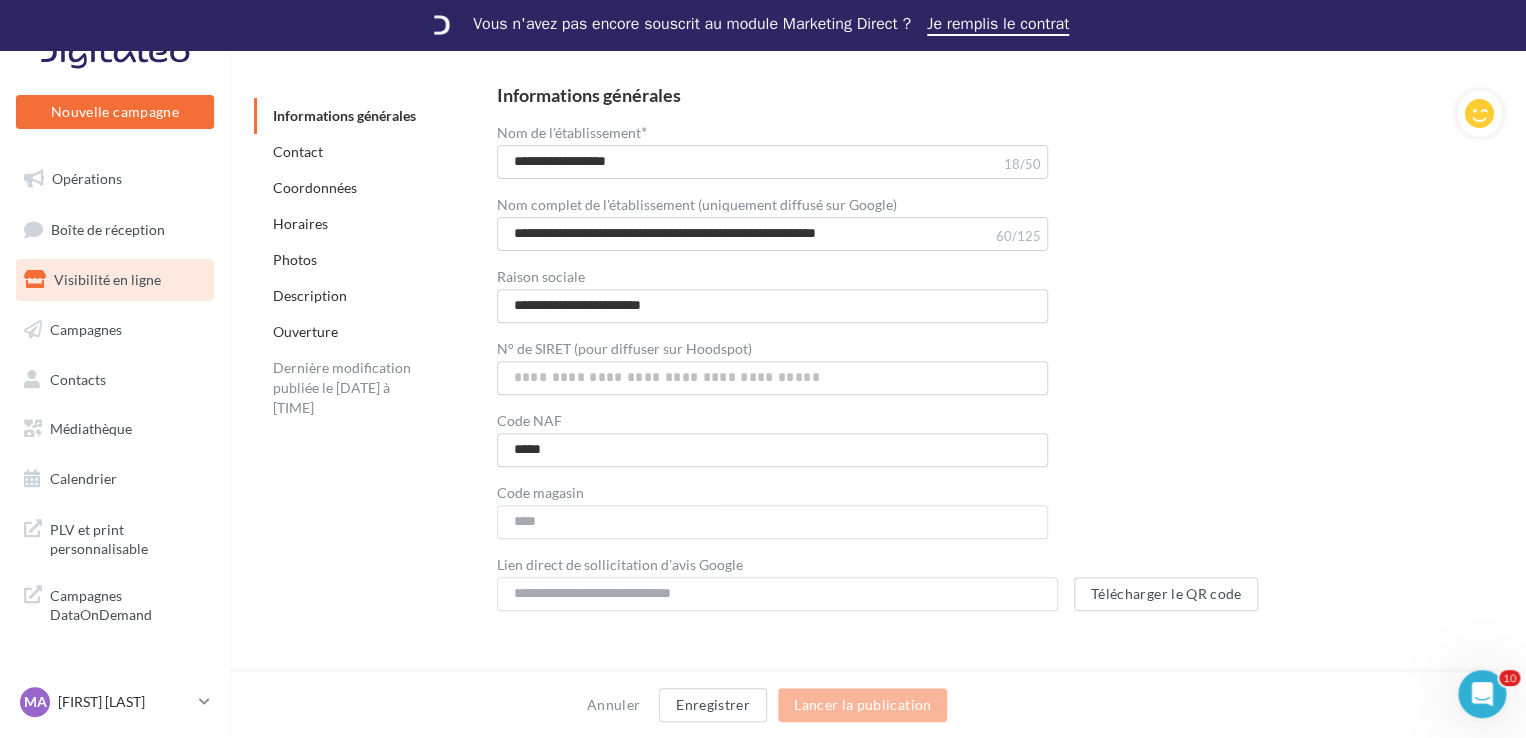 click on "Horaires" at bounding box center (344, 115) 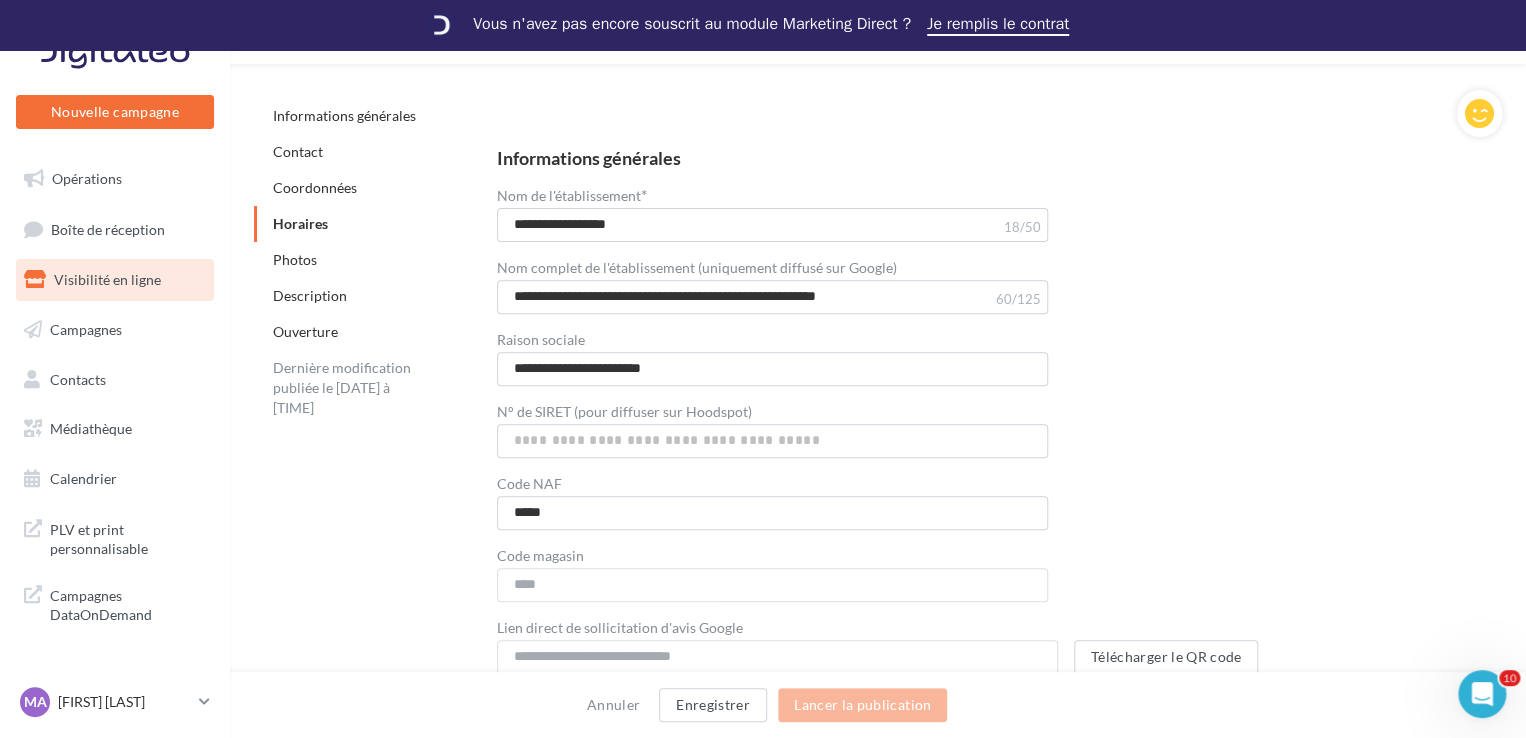 scroll, scrollTop: 1610, scrollLeft: 0, axis: vertical 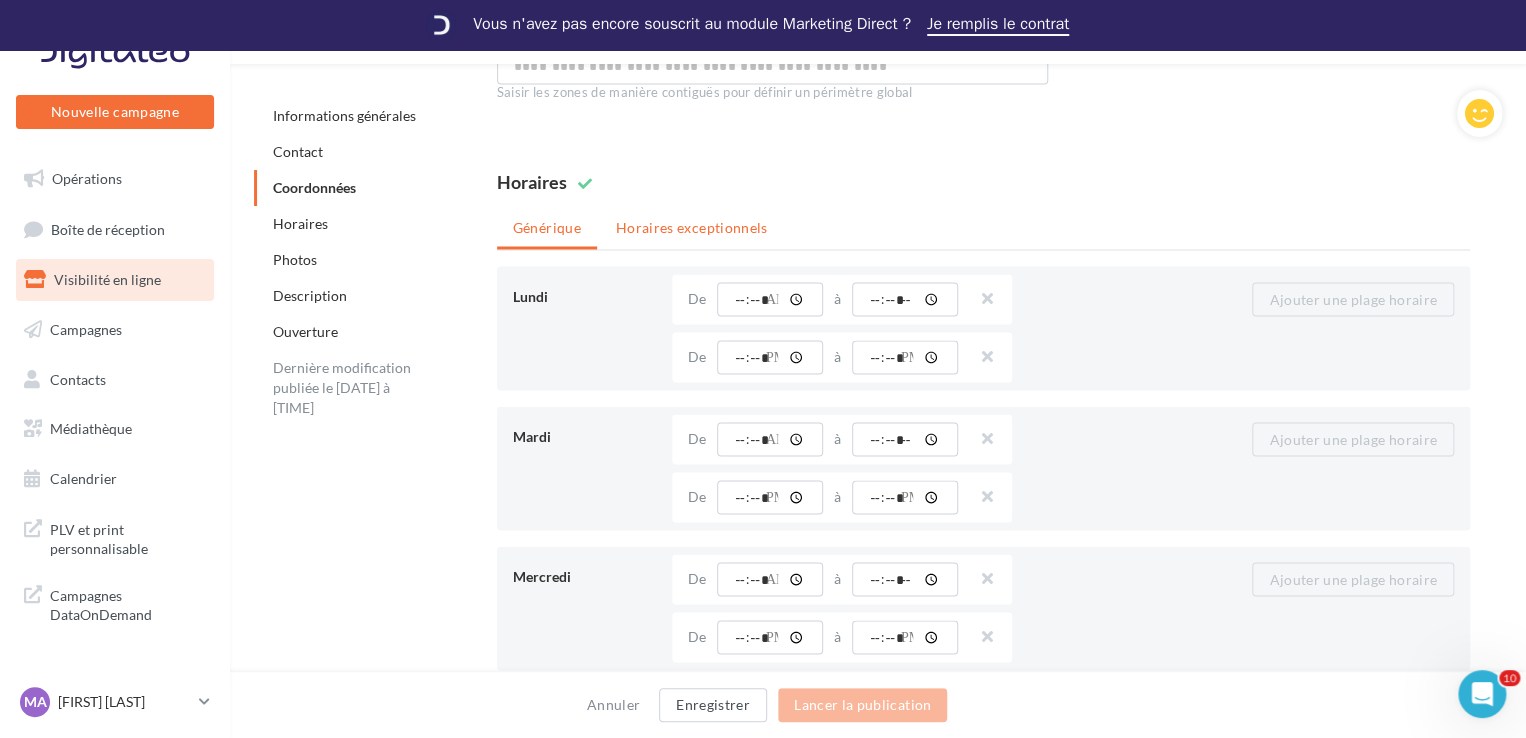 click on "Horaires exceptionnels" at bounding box center [692, 228] 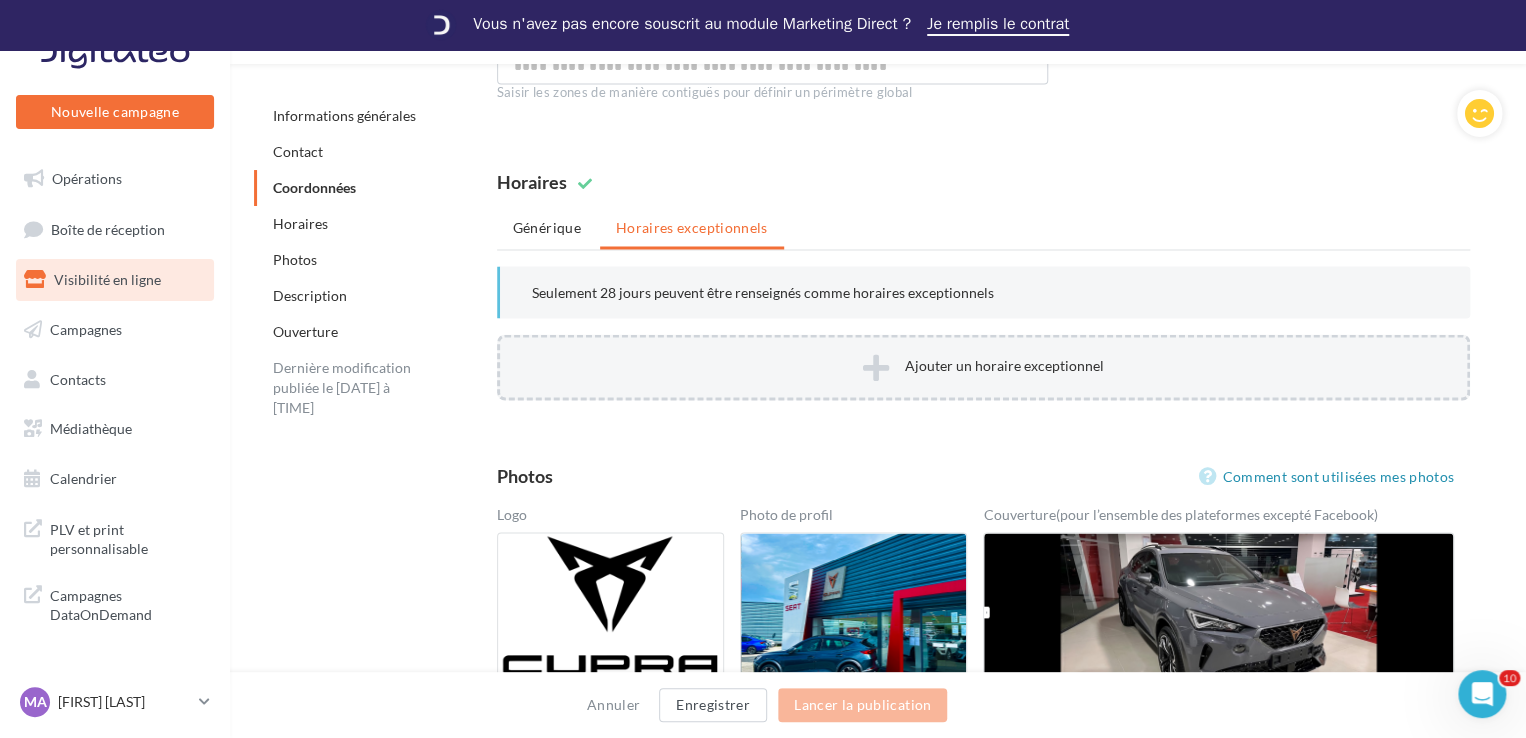 click on "Ajouter un horaire exceptionnel" at bounding box center (983, 367) 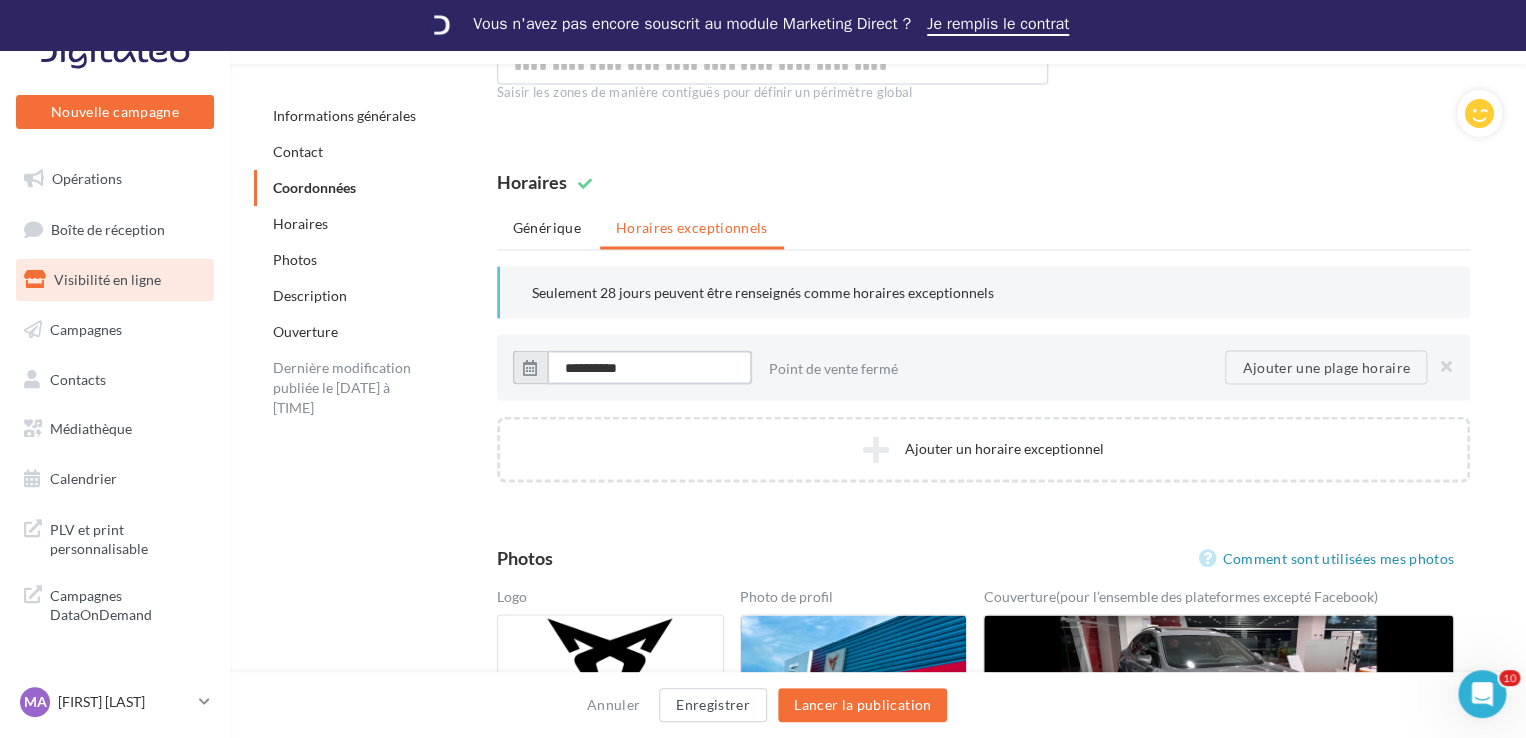 click on "**********" at bounding box center (649, 367) 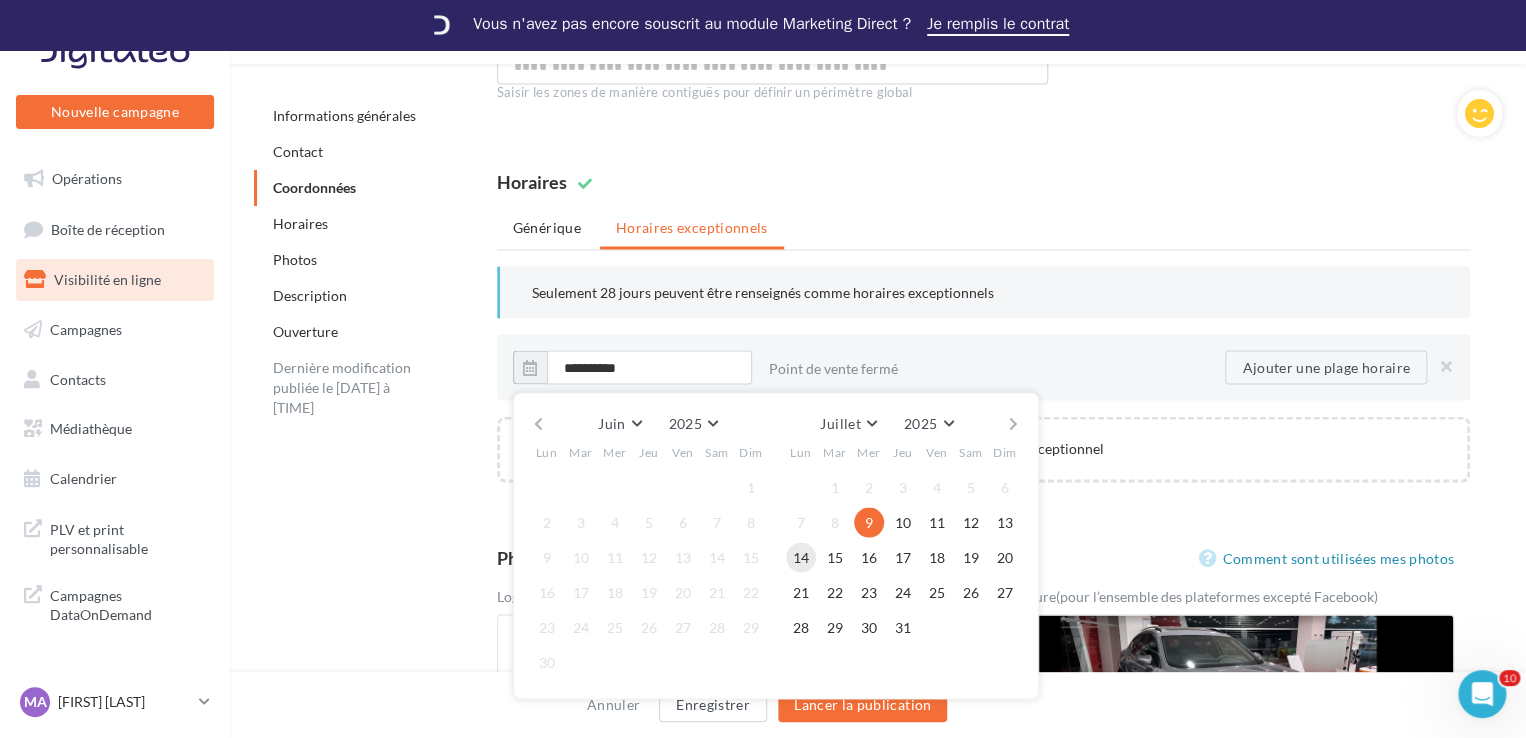 click on "14" at bounding box center (903, 522) 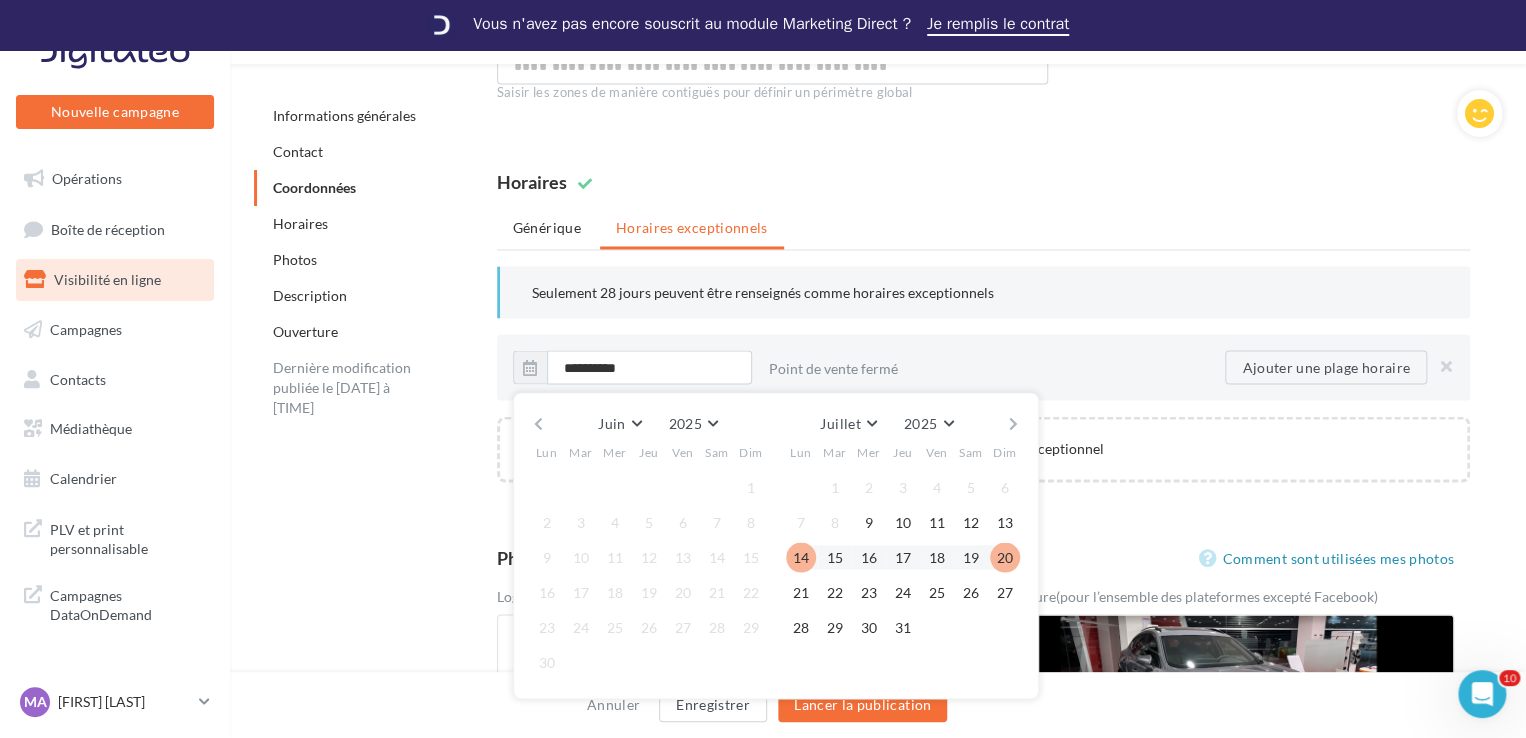 click on "Point de vente fermé" at bounding box center [989, 368] 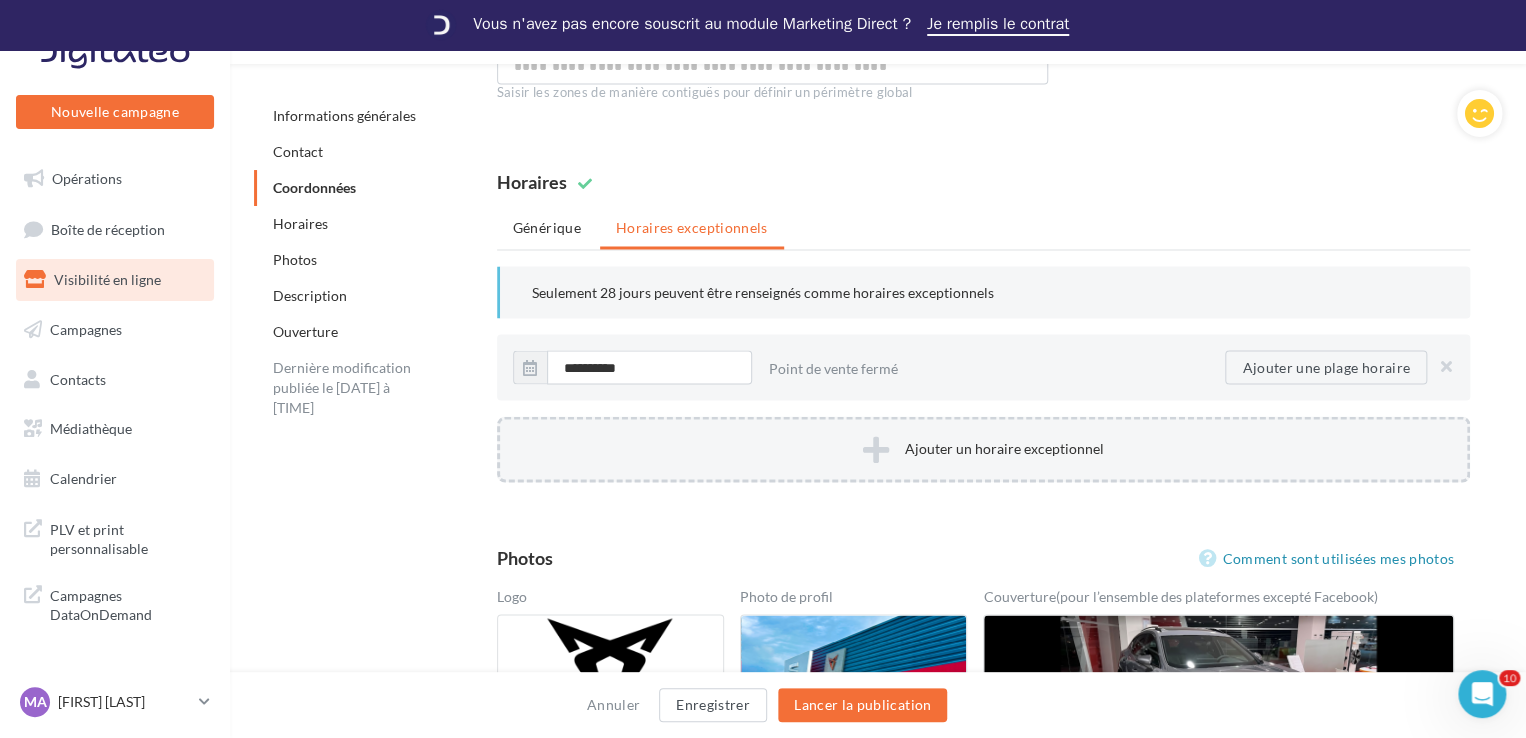 click on "Ajouter un horaire exceptionnel" at bounding box center [983, 449] 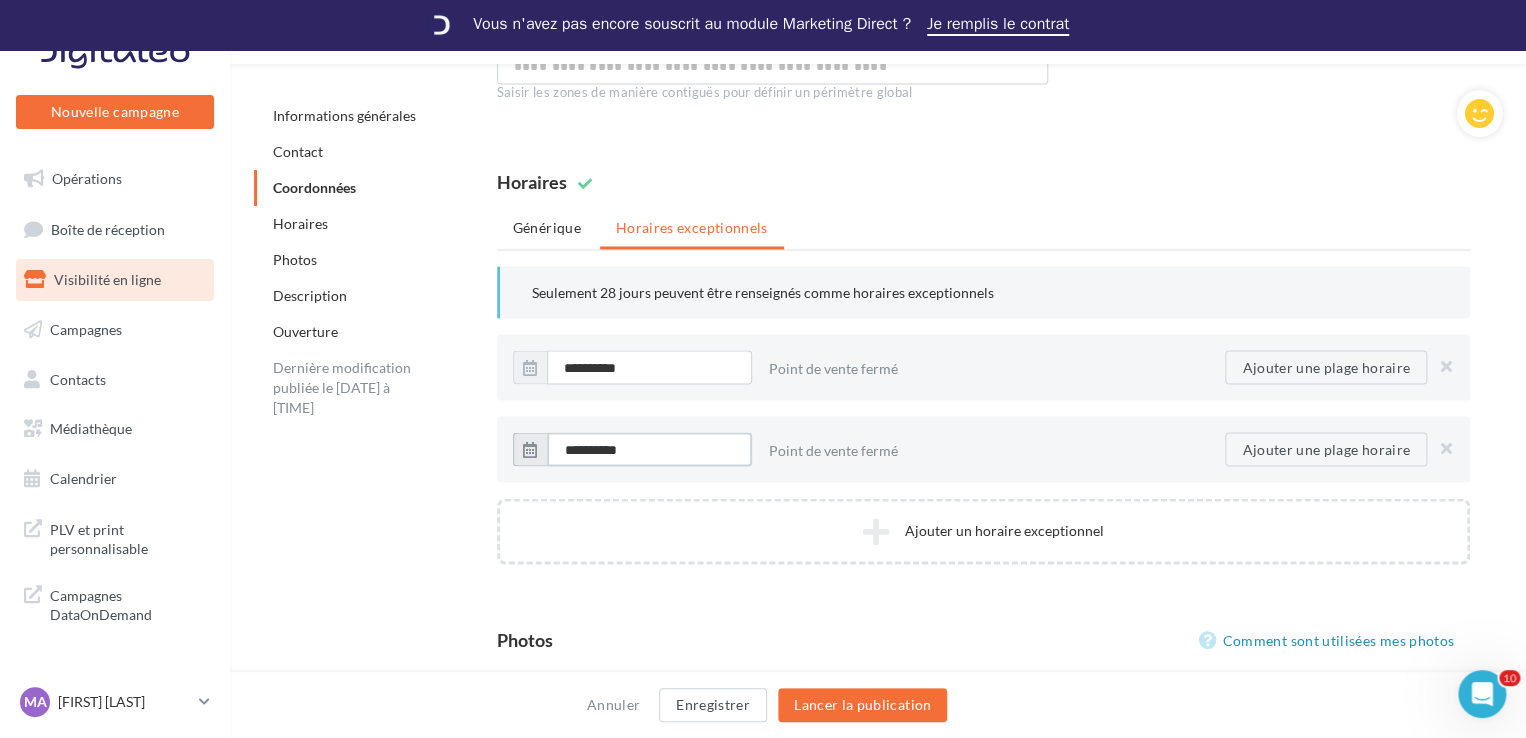 click on "**********" at bounding box center [649, 367] 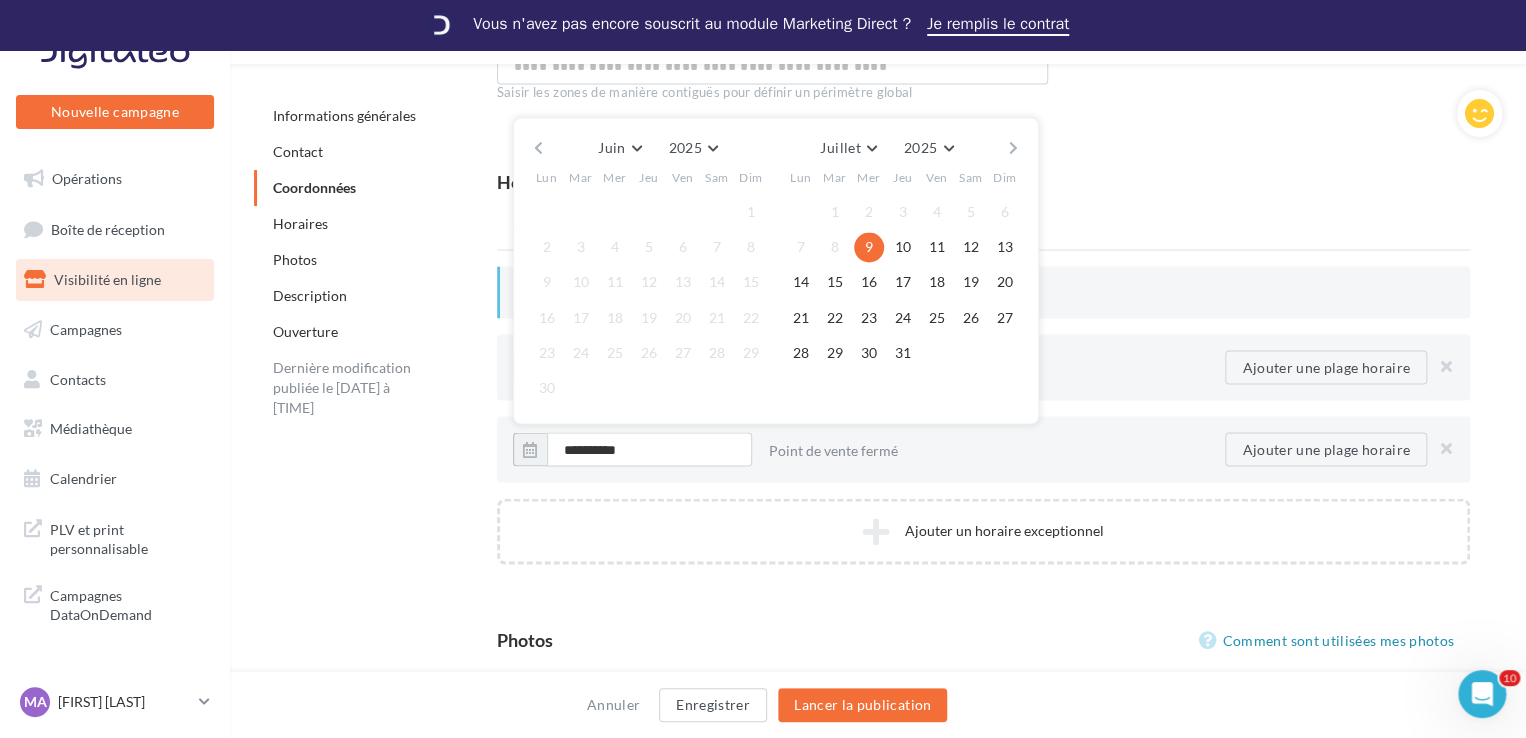 click at bounding box center (1012, 148) 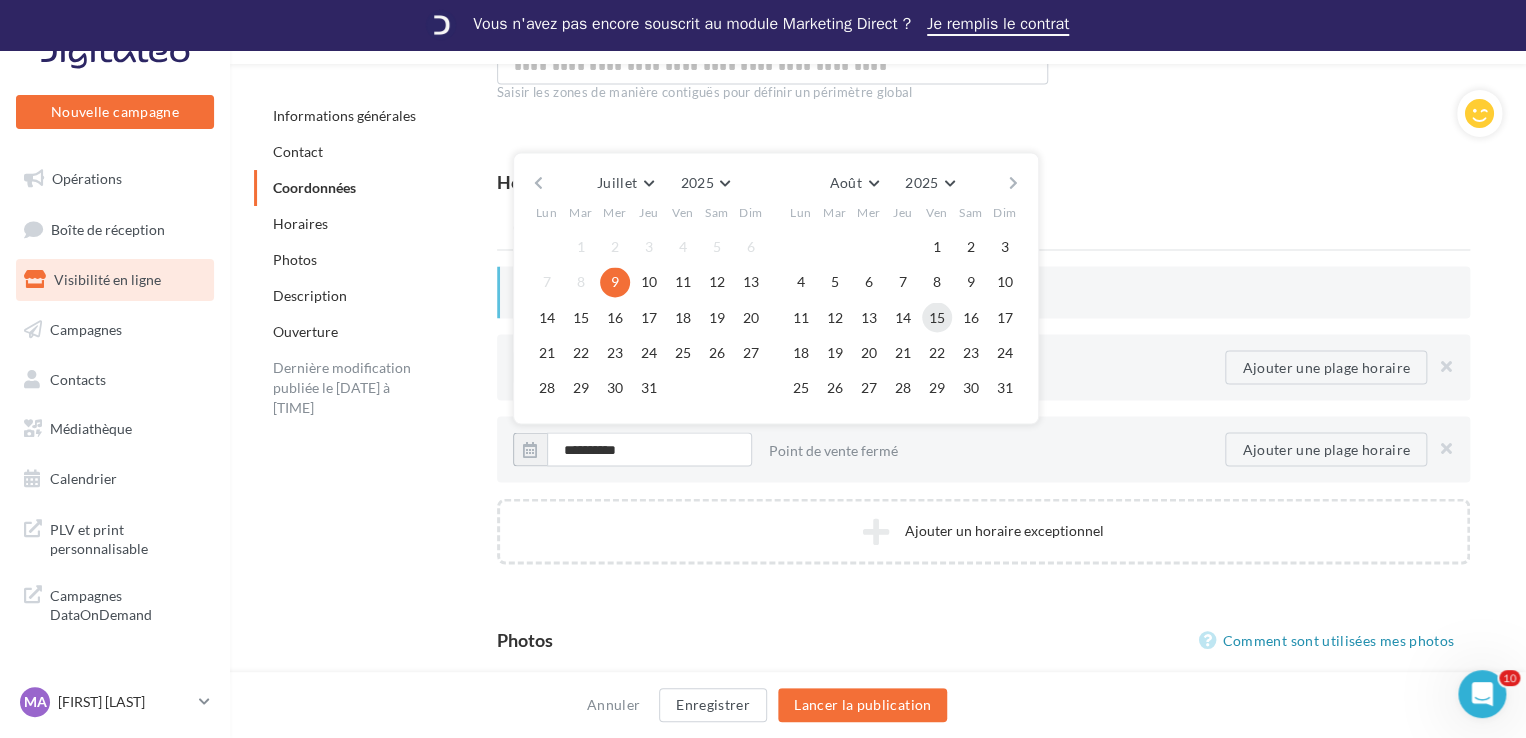 click on "15" at bounding box center (649, 282) 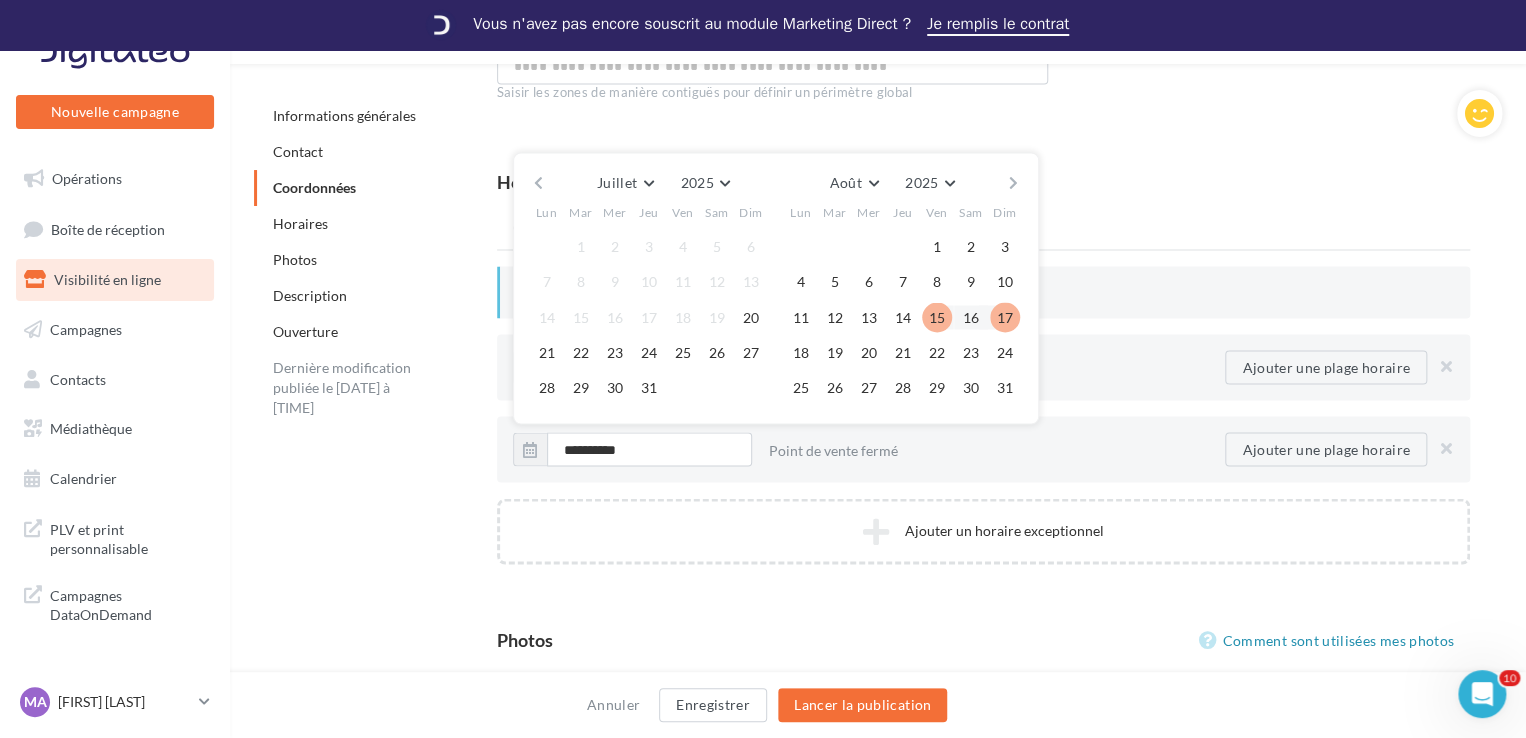 click on "Horaires
Générique
Horaires exceptionnels
Lundi
Point de vente ouvert 24h / 24
De     *****     24h / 24 00:00 00:15 00:30 00:45 01:00 01:15 01:30 01:45 02:00 02:15 02:30 02:45 03:00 03:15 03:30 03:45 04:00 04:15 04:30 04:45 05:00 05:15 05:30 05:45 06:00 06:15 06:30 06:45 07:00 07:15 07:30 07:45 08:00 08:15 08:30 08:45 09:00 09:15 09:30 09:45 10:00 10:15 10:30 10:45 11:00 11:15 11:30 11:45     à     *****     24h / 24 09:15 09:30 09:45 10:00 10:15 10:30 10:45 11:00 11:15 11:30 11:45 12:00 12:15 12:30 12:45 13:00 13:15 13:30
Point de vente ouvert 24h / 24
De     *****     24h / 24 12:15 12:30 12:45 13:00 13:15 13:30 13:45 14:00 14:15 14:30 14:45 15:00 15:15 15:30 15:45 16:00 16:15 16:30 16:45 17:00 17:15 17:30 17:45     à     *****     24h / 24 13:45 14:00 14:15 14:30 14:45 15:00 15:15 15:30 15:45 16:00" at bounding box center (983, 368) 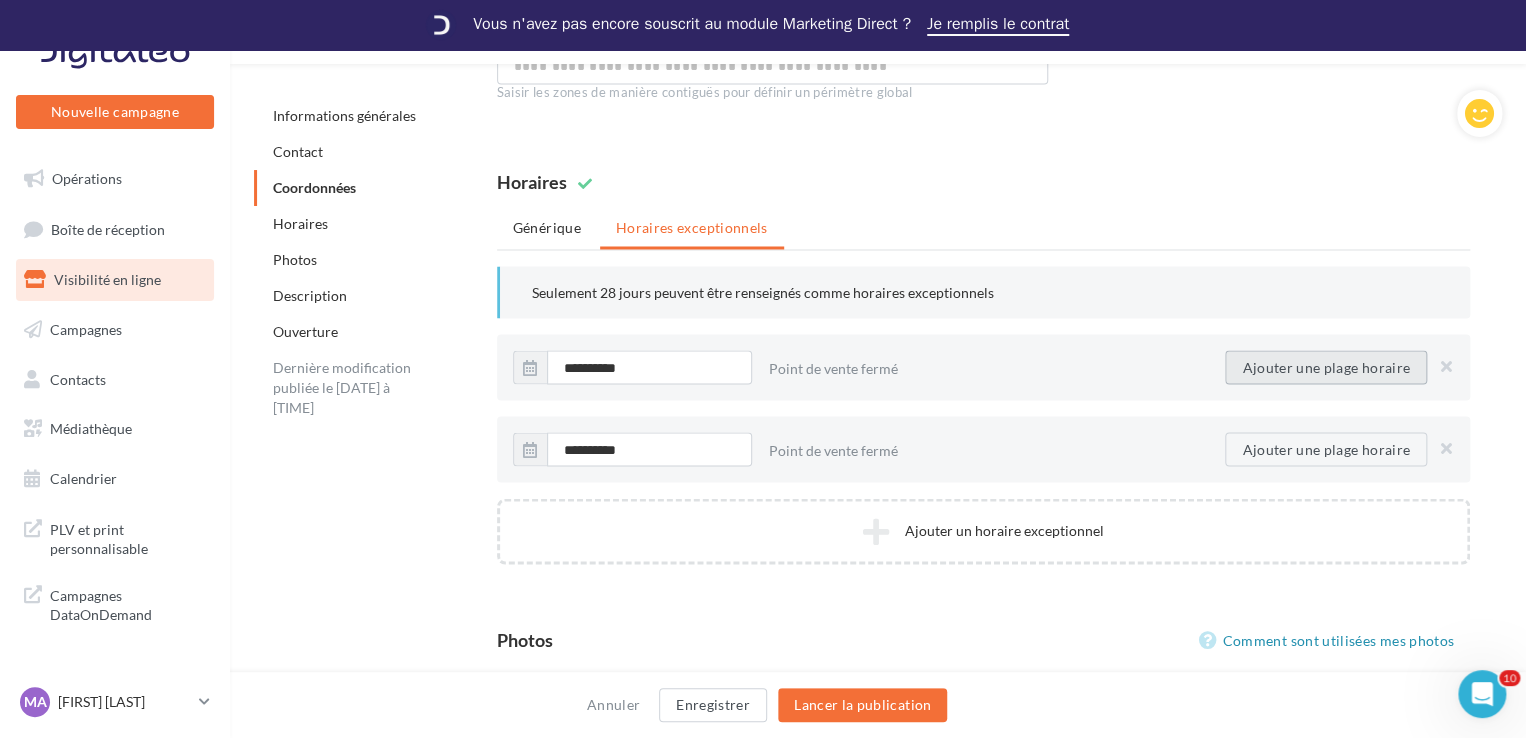 click on "Ajouter une plage horaire" at bounding box center (530, 367) 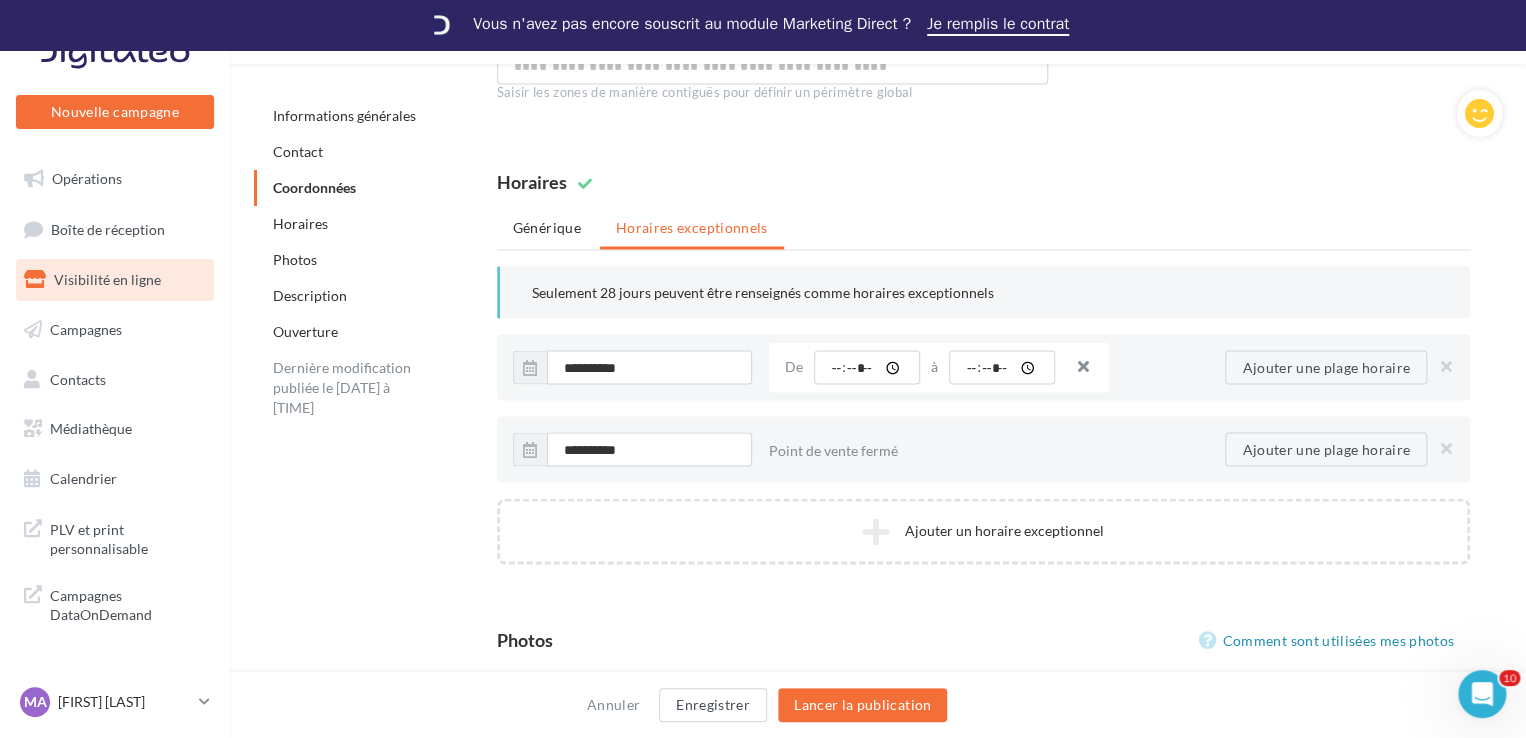 click at bounding box center (1076, 368) 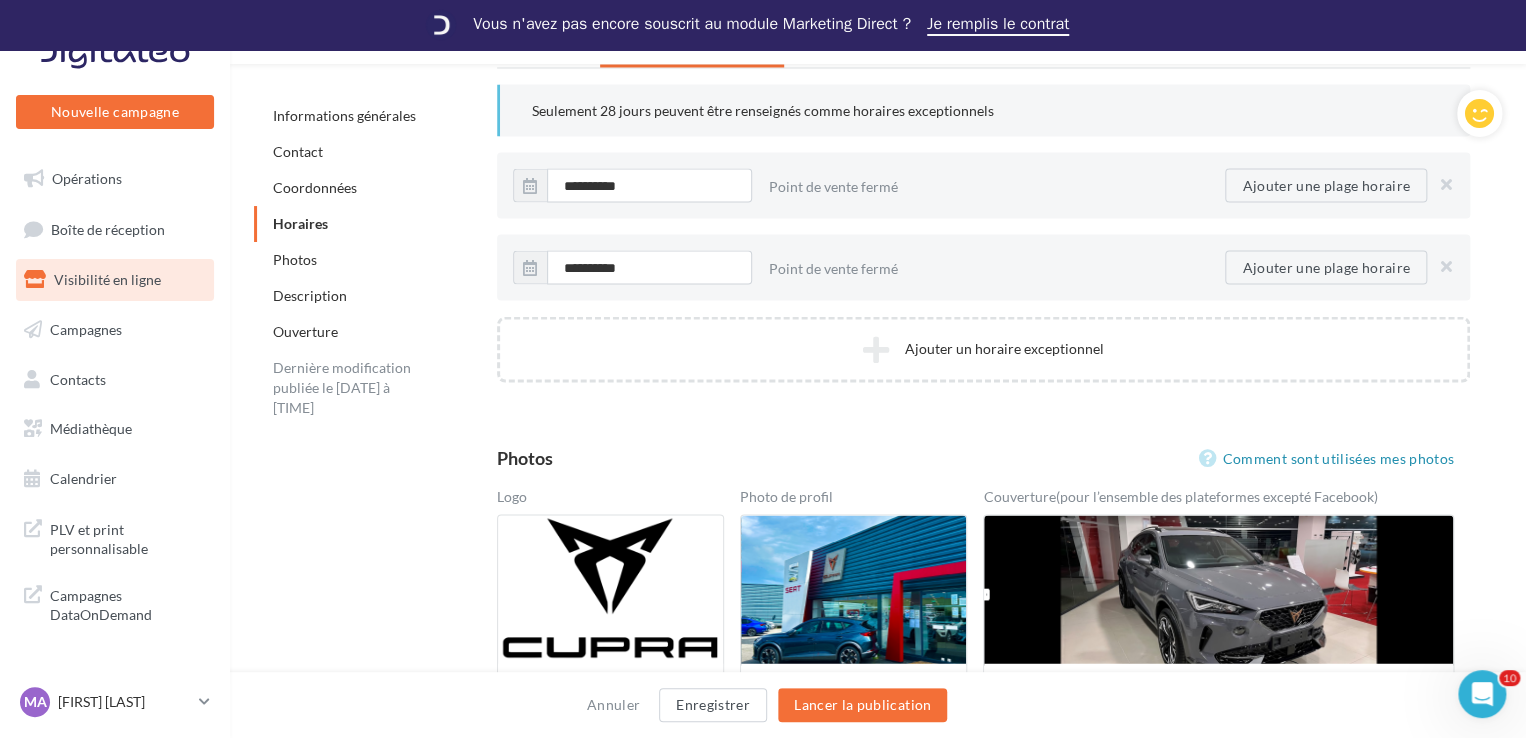 scroll, scrollTop: 1794, scrollLeft: 0, axis: vertical 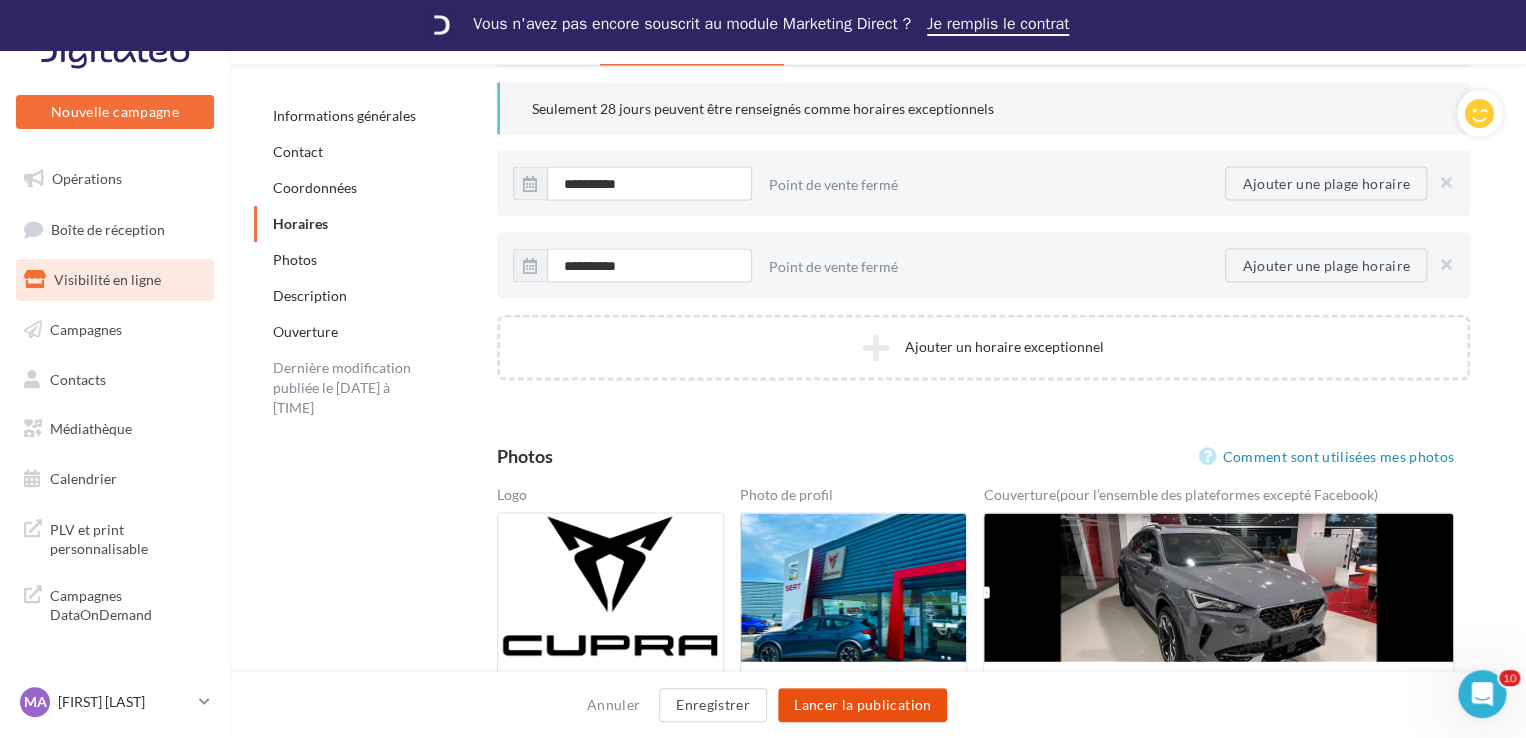 click on "Lancer la publication" at bounding box center (862, 705) 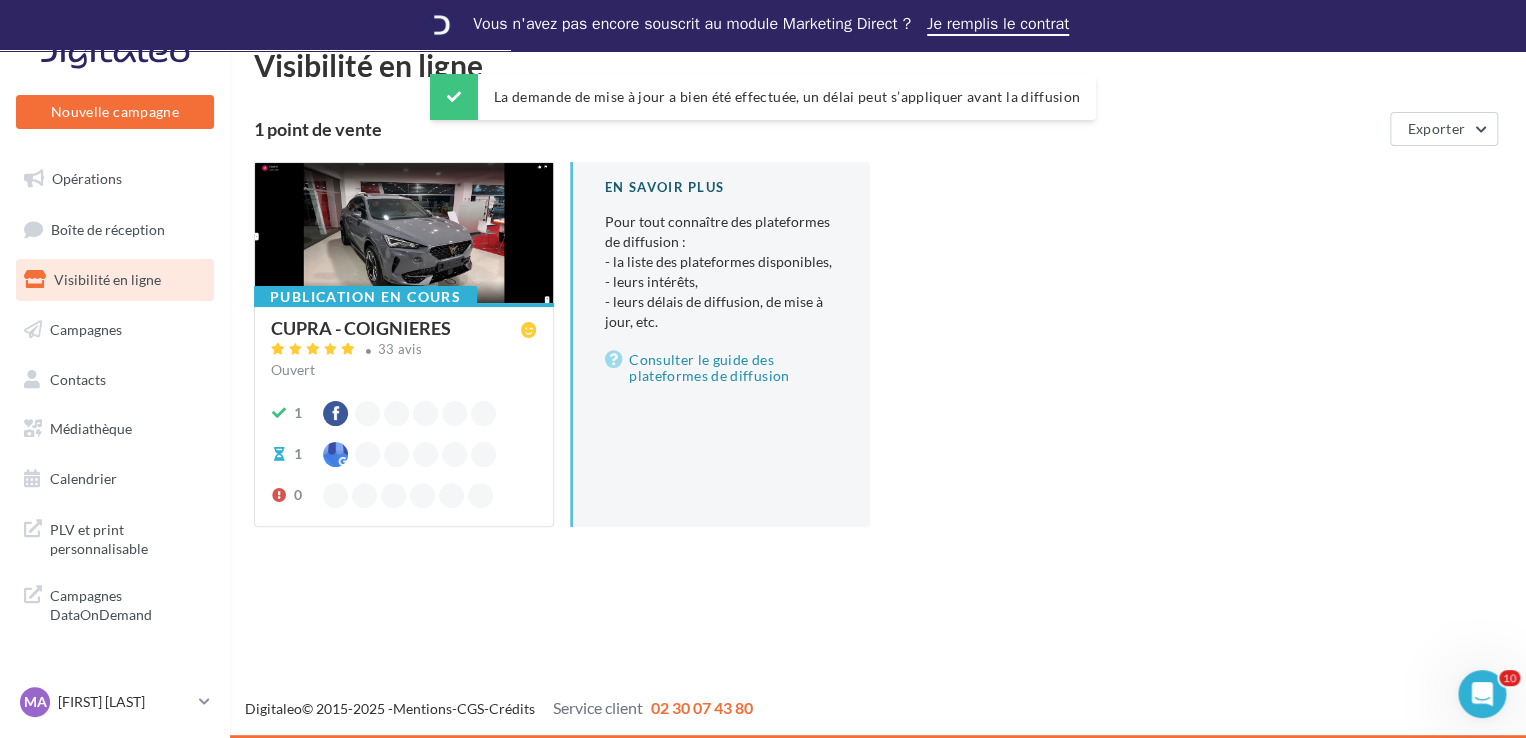 scroll, scrollTop: 0, scrollLeft: 0, axis: both 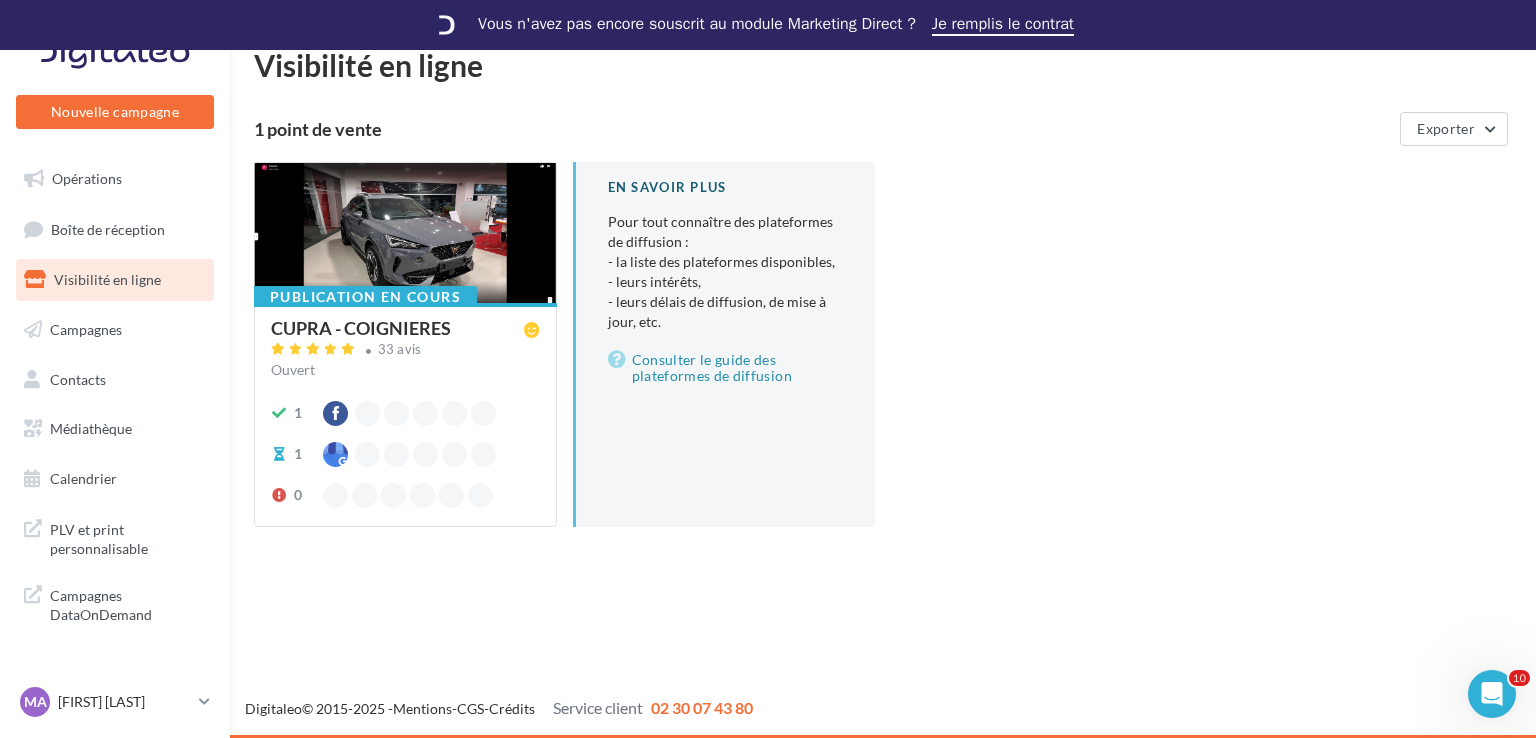 click at bounding box center [405, 234] 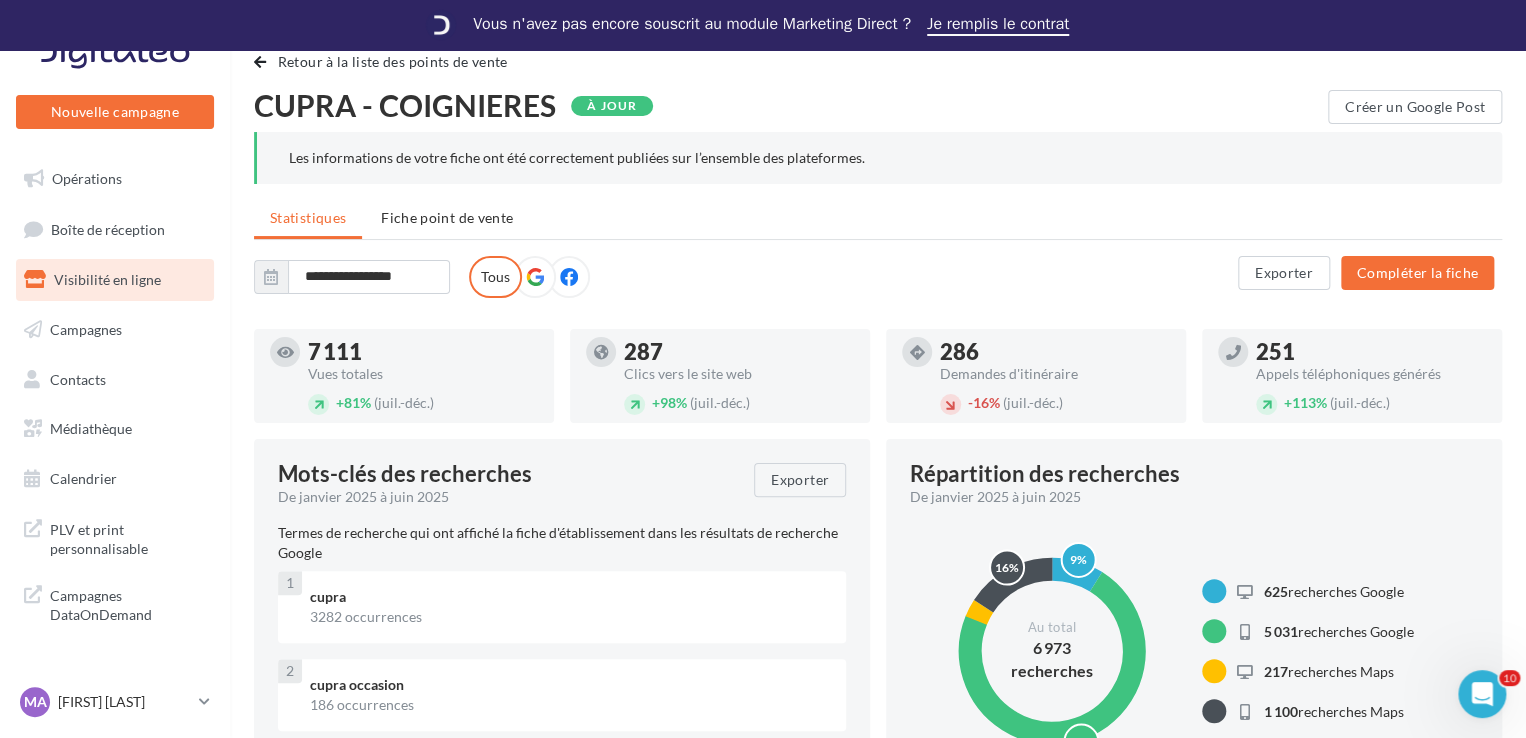click at bounding box center (535, 277) 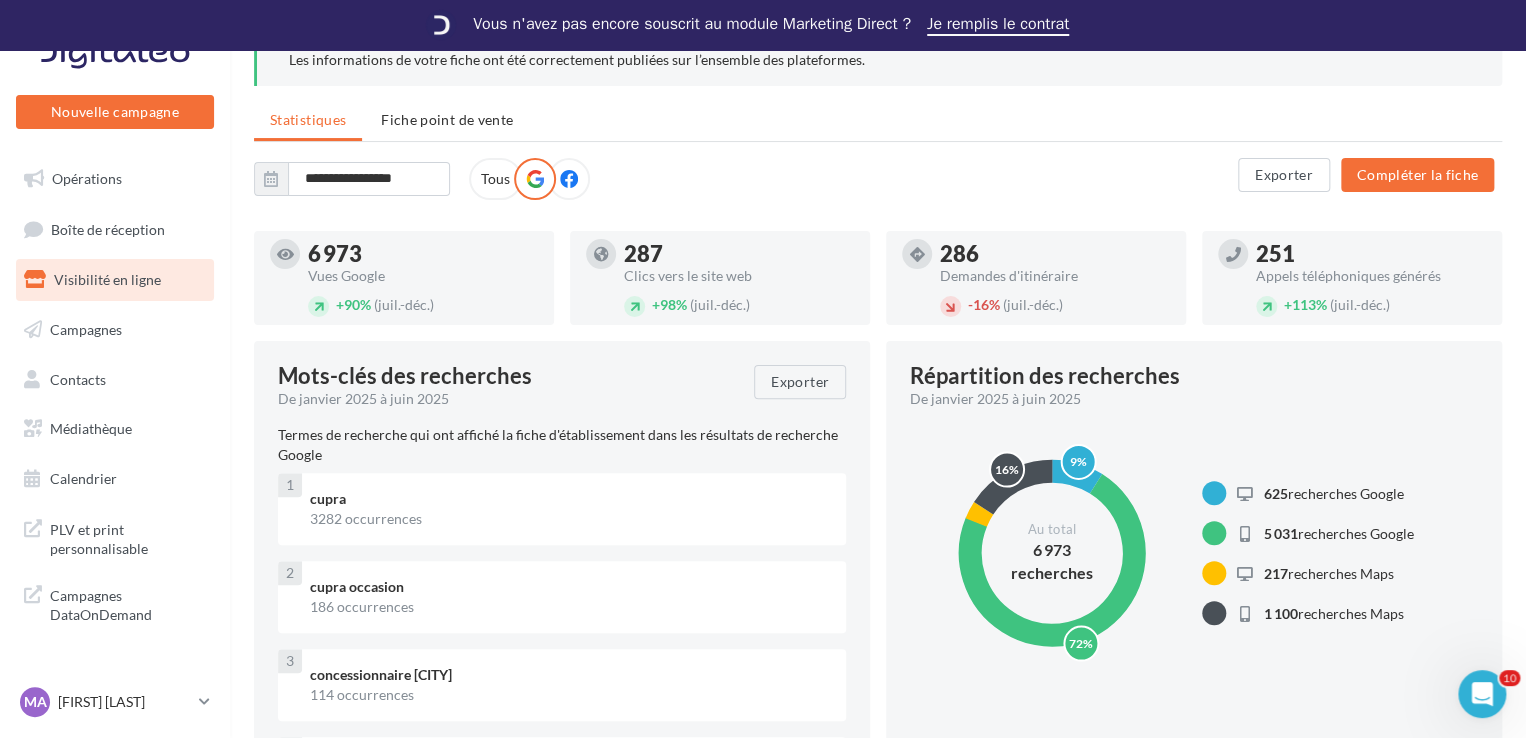 scroll, scrollTop: 96, scrollLeft: 0, axis: vertical 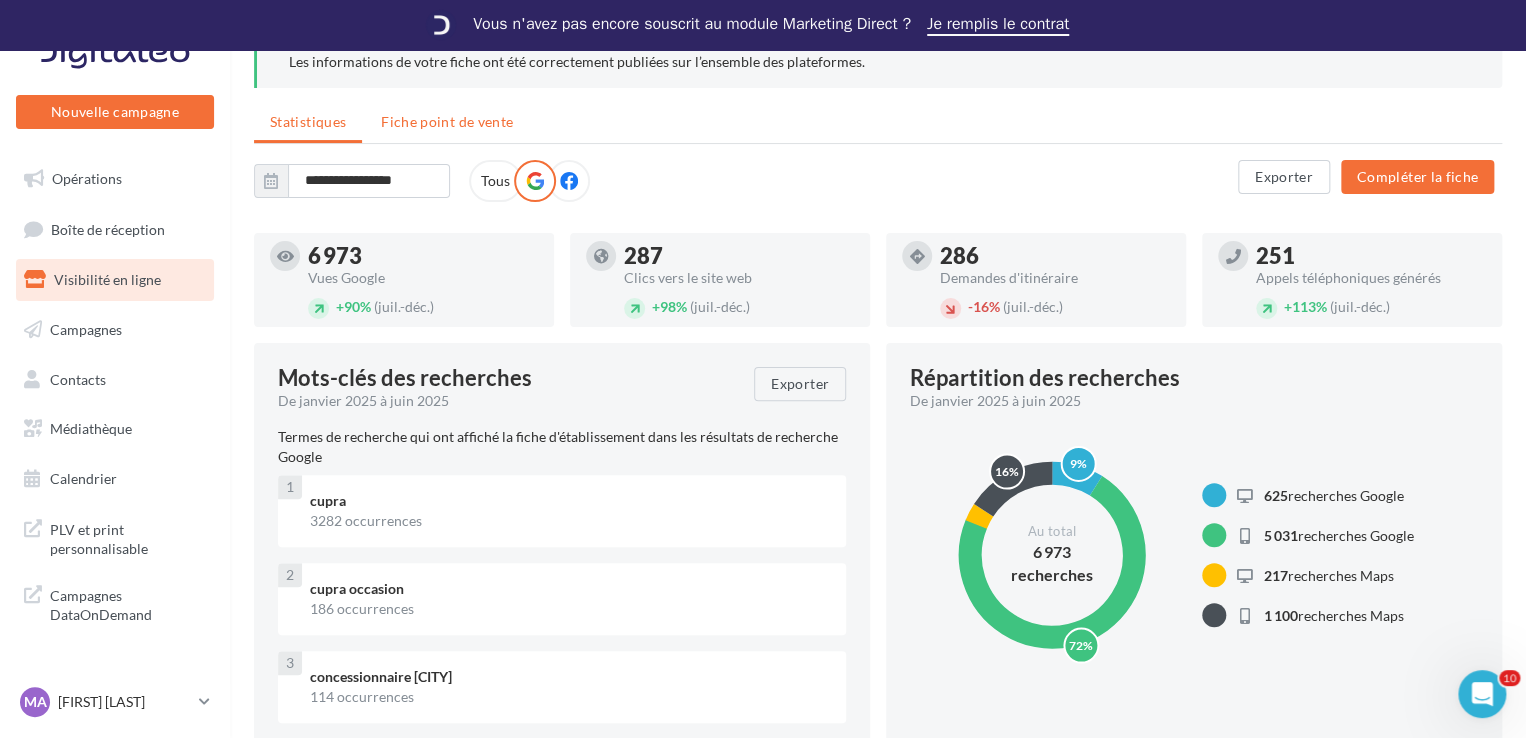 click on "Fiche point de vente" at bounding box center (308, 121) 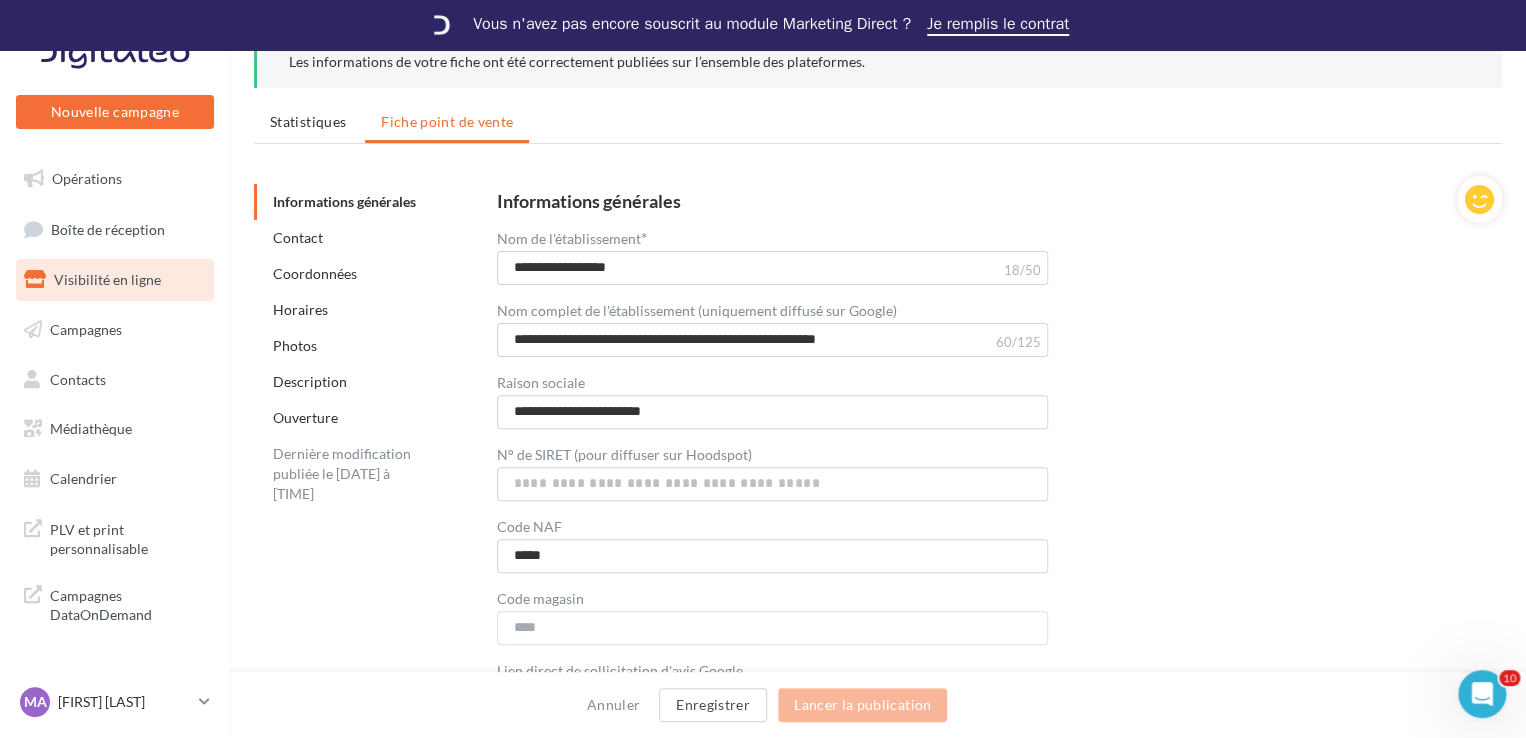 click on "Photos" at bounding box center [344, 201] 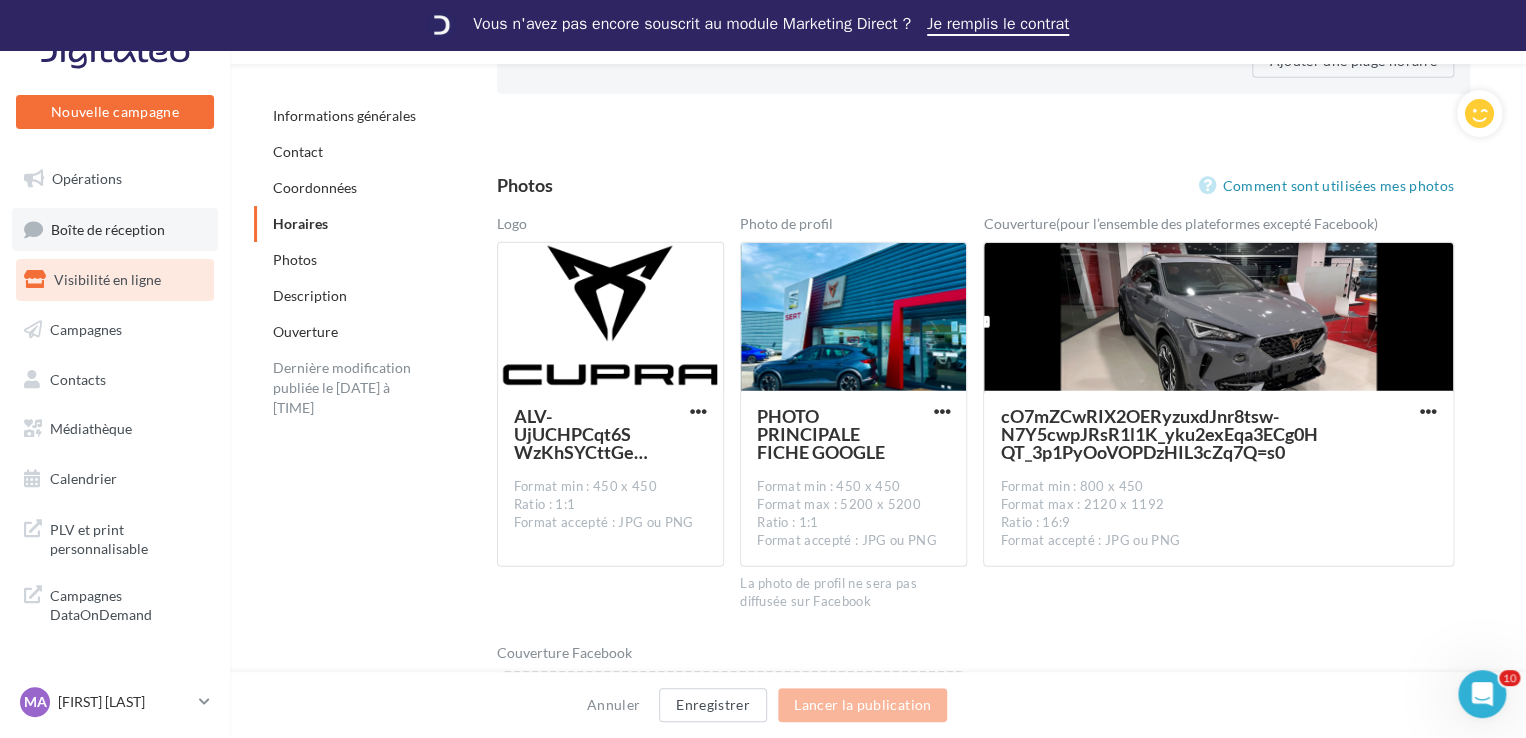 click on "Boîte de réception" at bounding box center (108, 228) 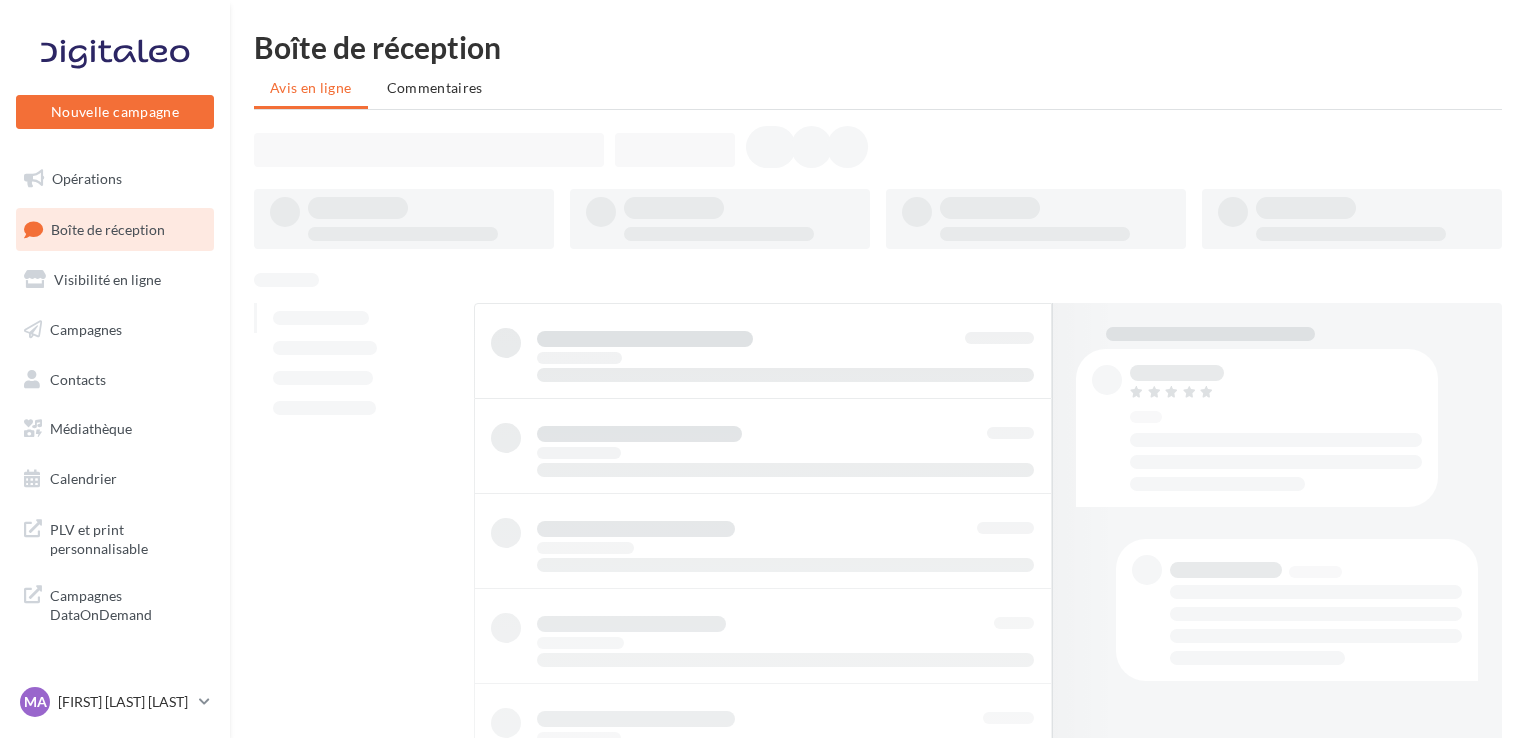 scroll, scrollTop: 0, scrollLeft: 0, axis: both 